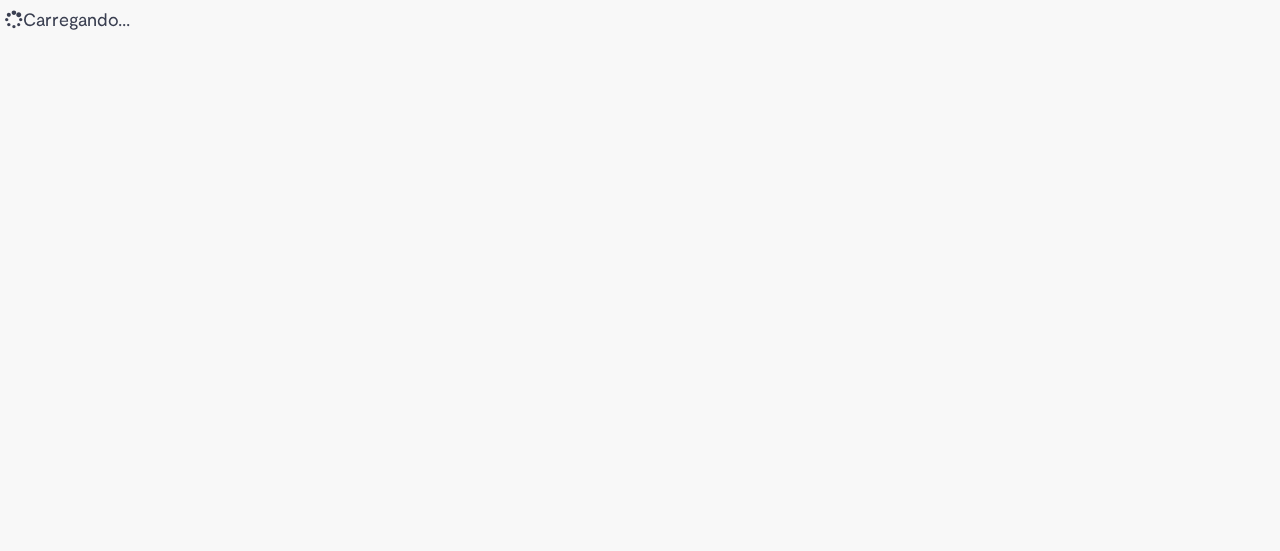 scroll, scrollTop: 0, scrollLeft: 0, axis: both 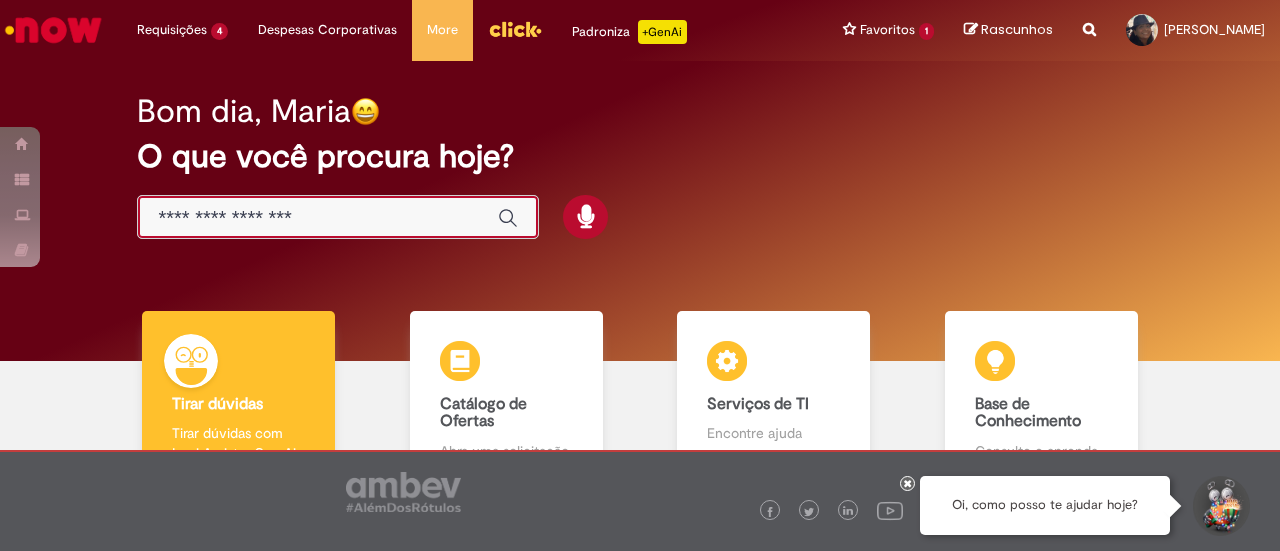 click at bounding box center (318, 218) 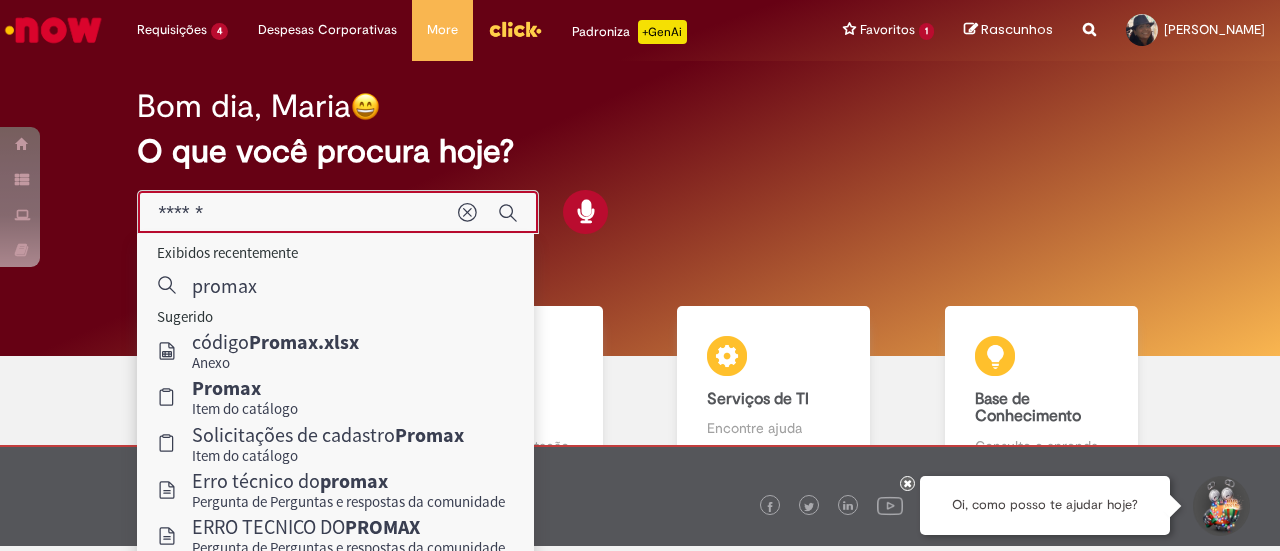 scroll, scrollTop: 0, scrollLeft: 0, axis: both 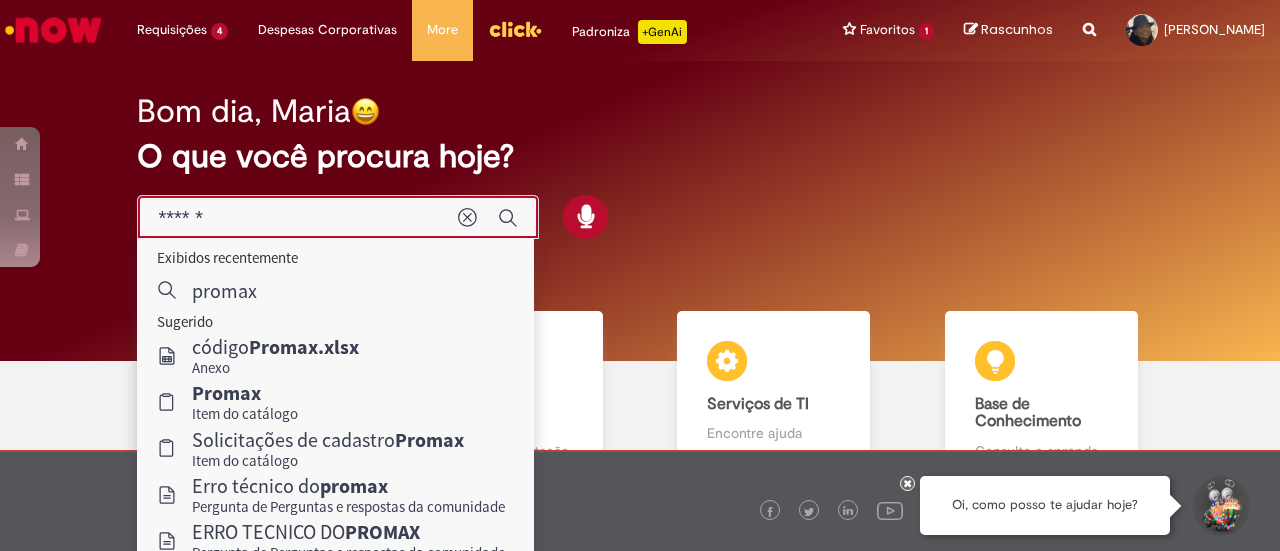 click on "******" at bounding box center [298, 218] 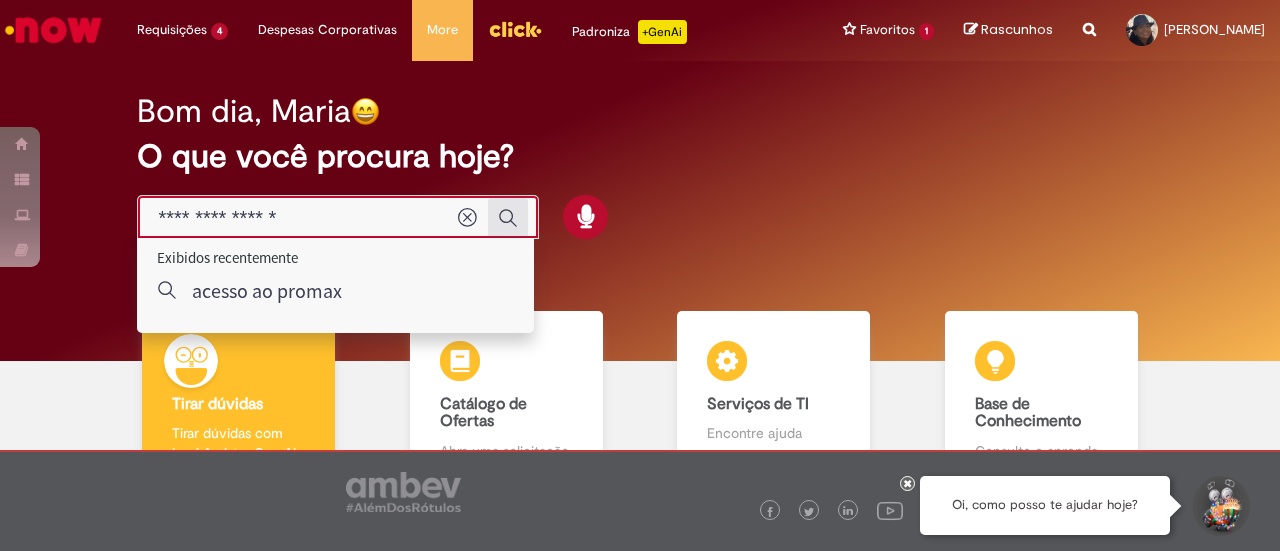 type on "**********" 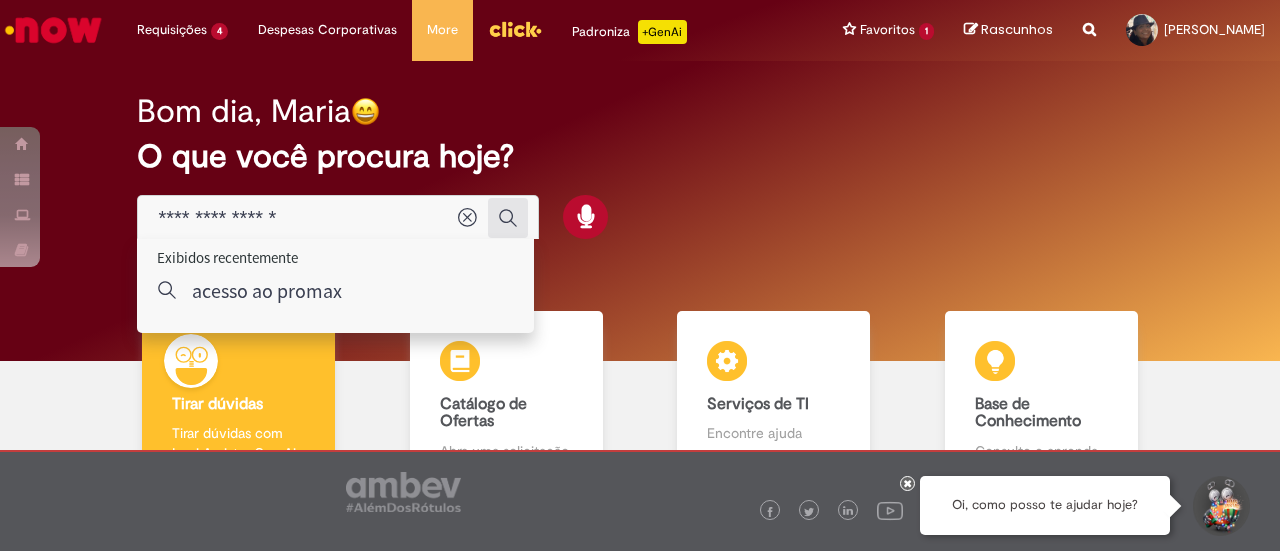 click 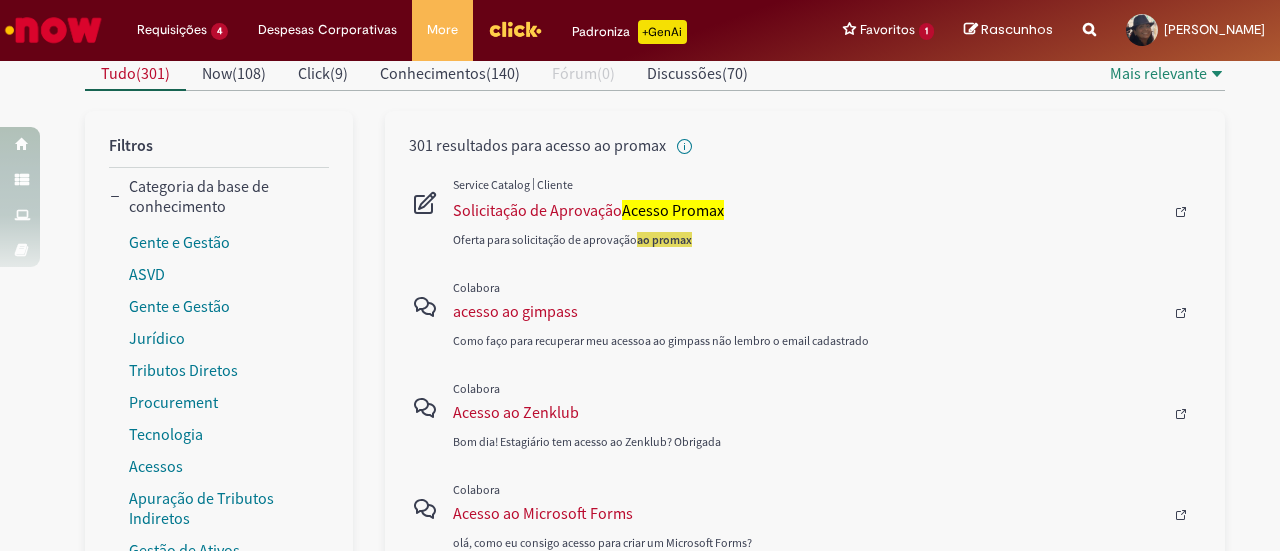 scroll, scrollTop: 0, scrollLeft: 0, axis: both 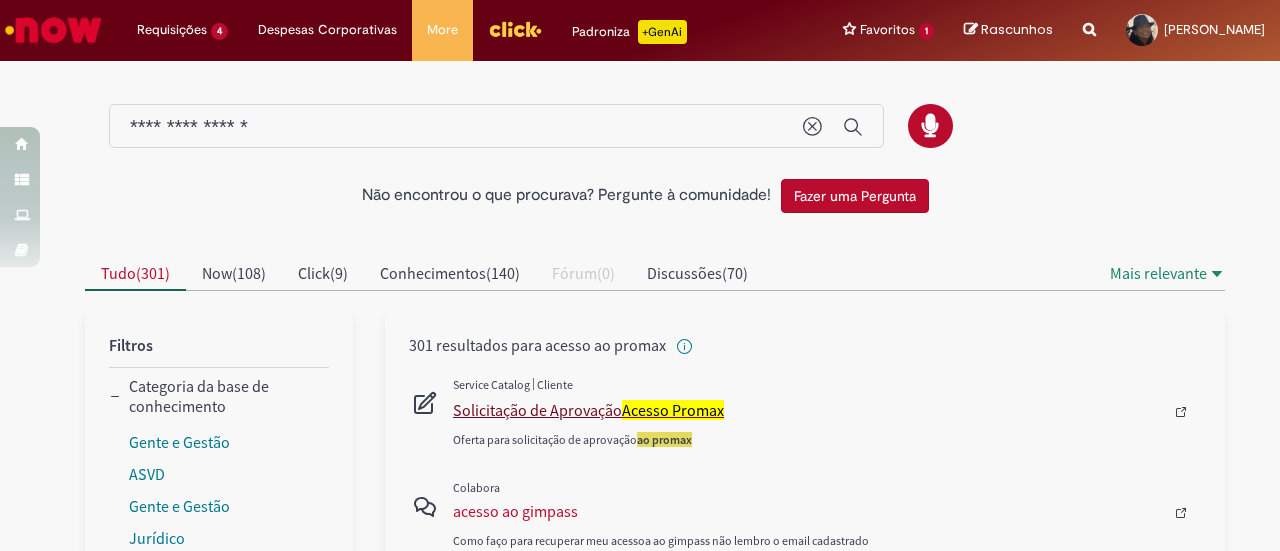 click on "Solicitação de Aprovação  Acesso Promax" at bounding box center [808, 410] 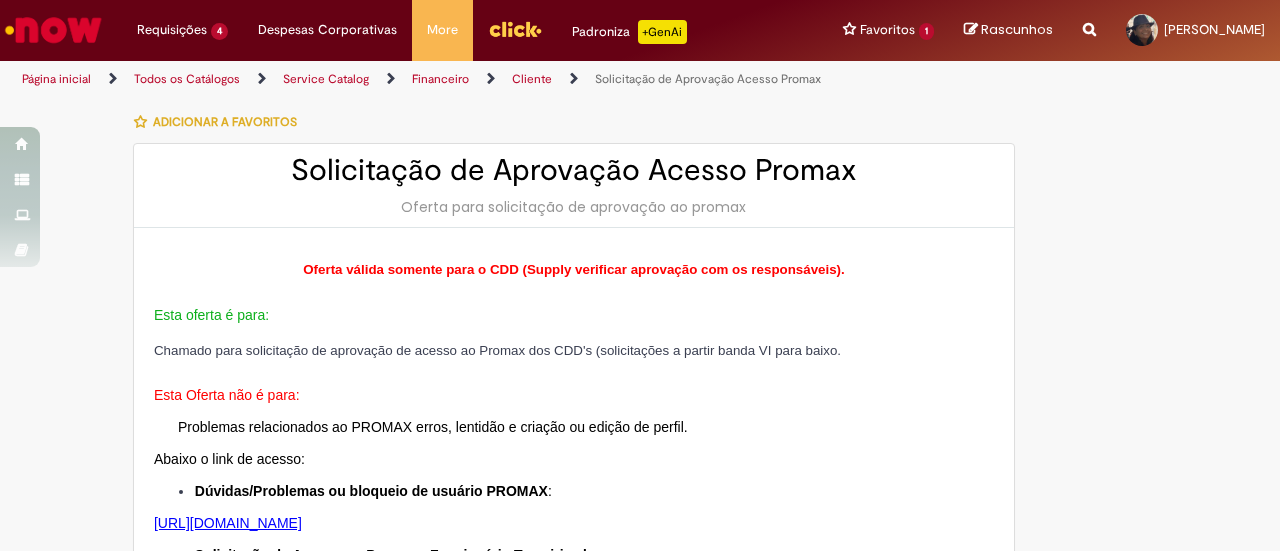 type on "********" 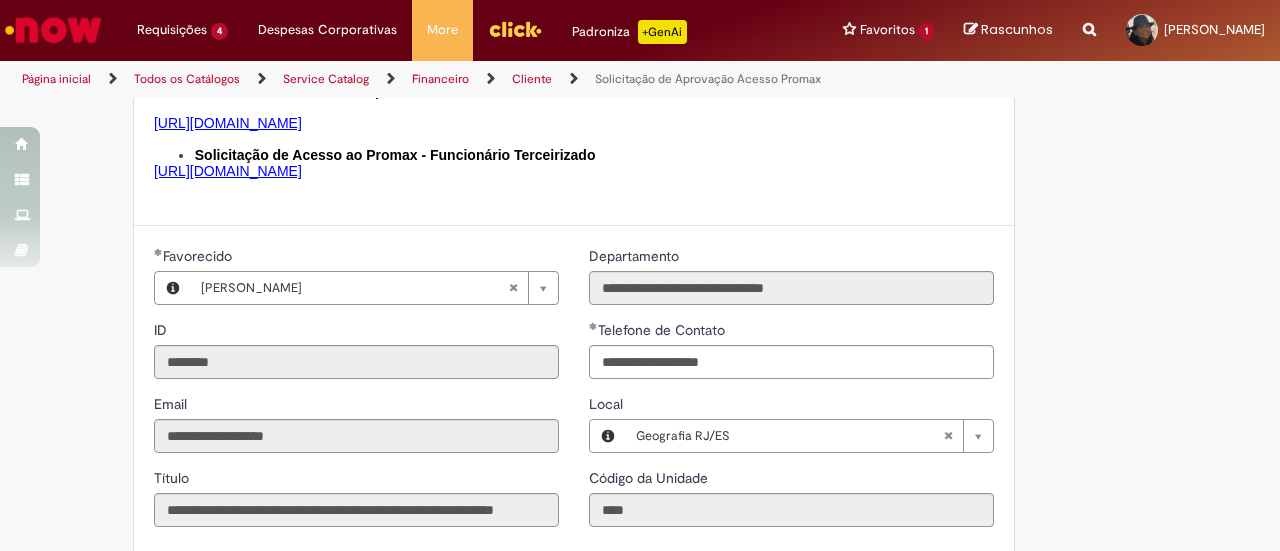 scroll, scrollTop: 500, scrollLeft: 0, axis: vertical 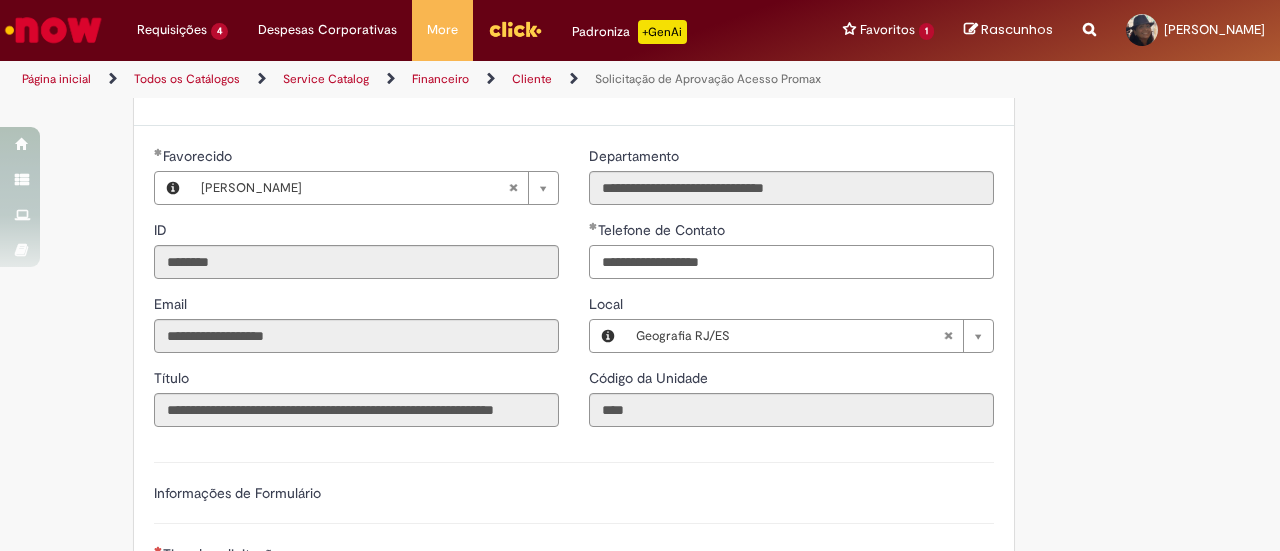 click on "**********" at bounding box center (791, 262) 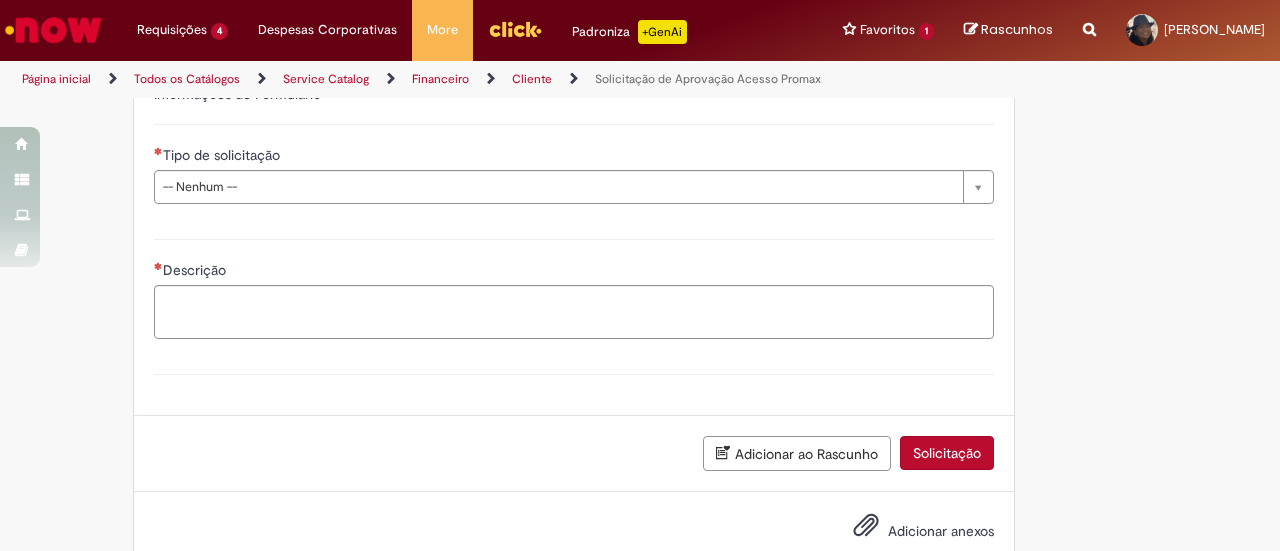 scroll, scrollTop: 900, scrollLeft: 0, axis: vertical 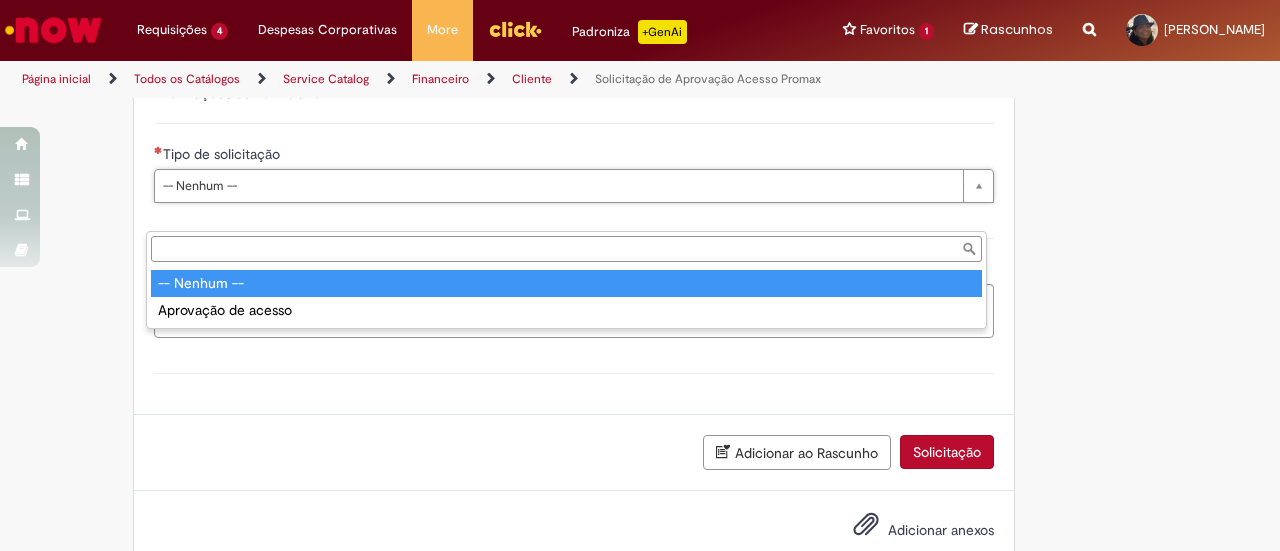 type on "**********" 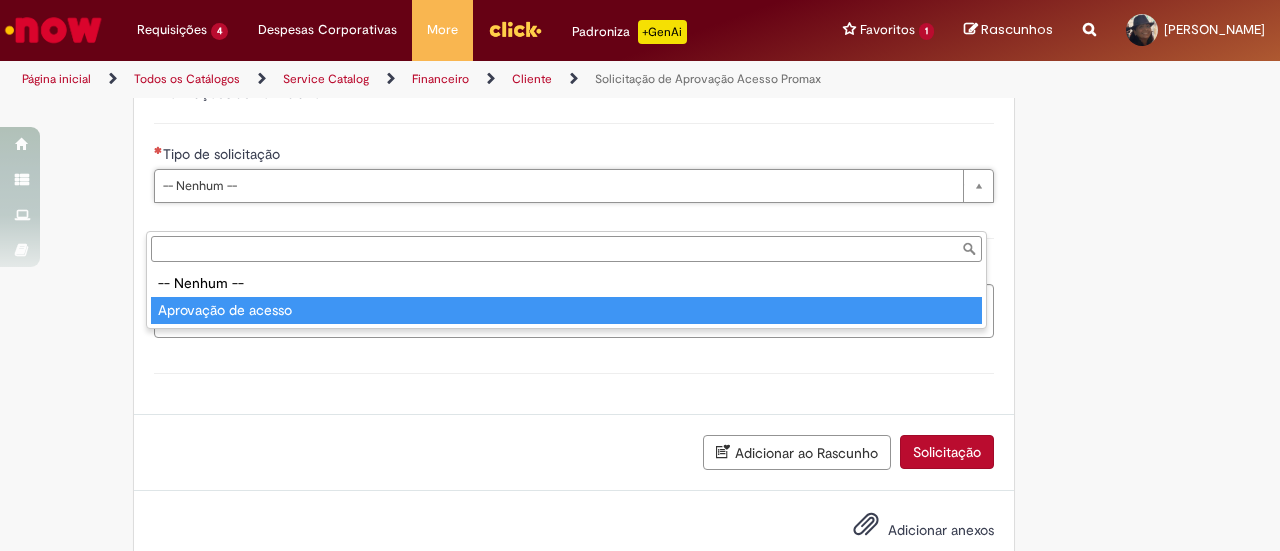 type on "**********" 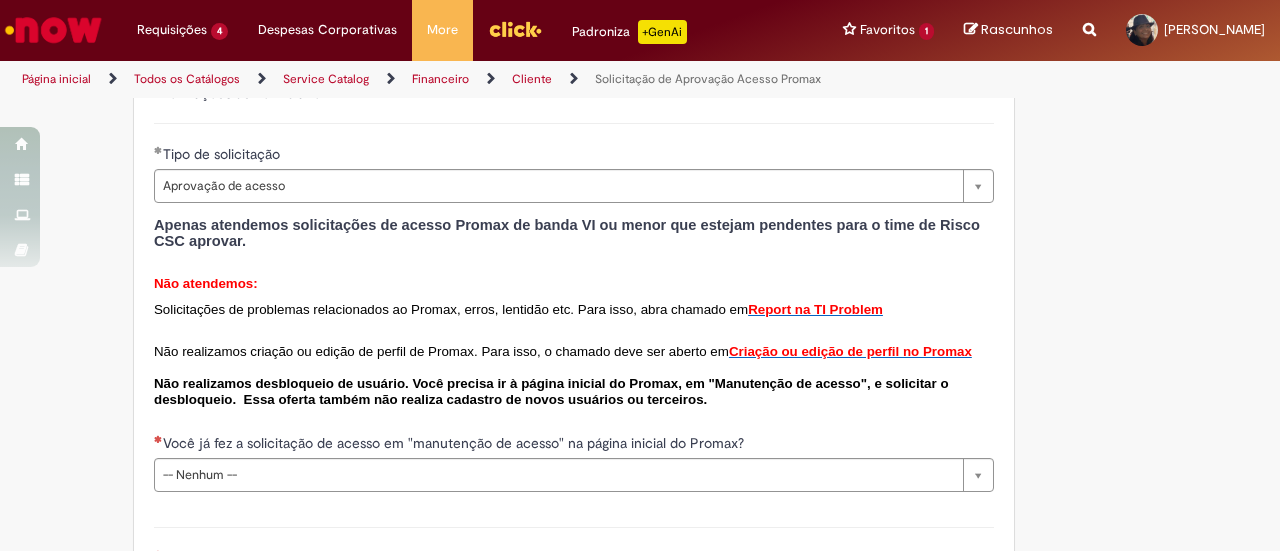 click on "Tire dúvidas com LupiAssist    +GenAI
Oi! Eu sou LupiAssist, uma Inteligência Artificial Generativa em constante aprendizado   Meu conteúdo é monitorado para trazer uma melhor experiência
Dúvidas comuns:
Só mais um instante, estou consultando nossas bases de conhecimento  e escrevendo a melhor resposta pra você!
Title
Lorem ipsum dolor sit amet    Fazer uma nova pergunta
Gerei esta resposta utilizando IA Generativa em conjunto com os nossos padrões. Em caso de divergência, os documentos oficiais prevalecerão.
Saiba mais em:
Ou ligue para:
E aí, te ajudei?
Sim, obrigado!" at bounding box center [640, 44] 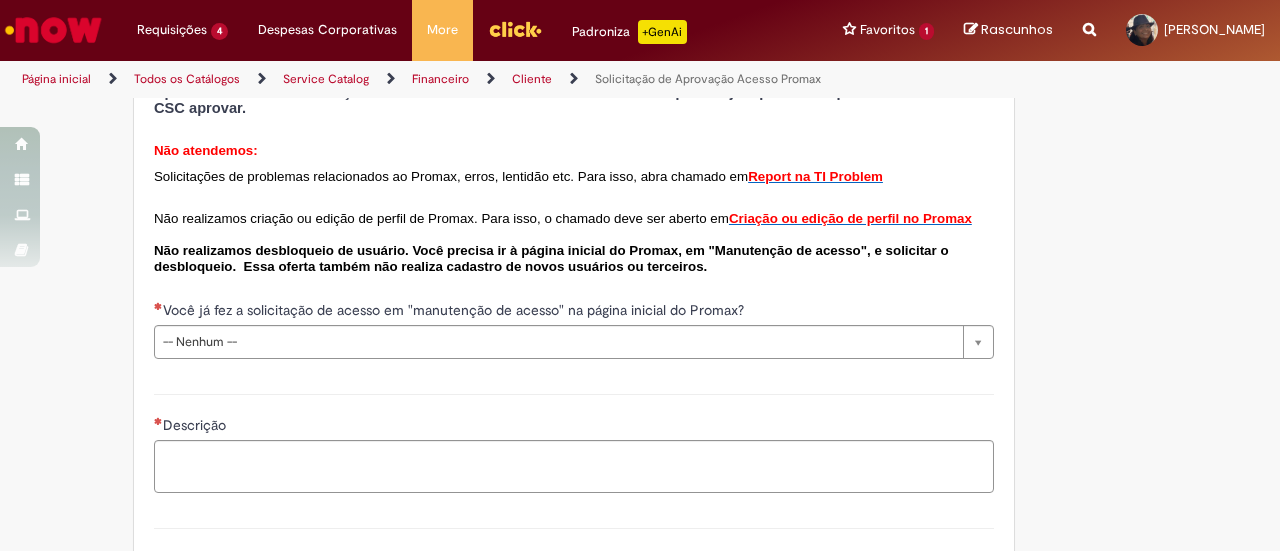 scroll, scrollTop: 1100, scrollLeft: 0, axis: vertical 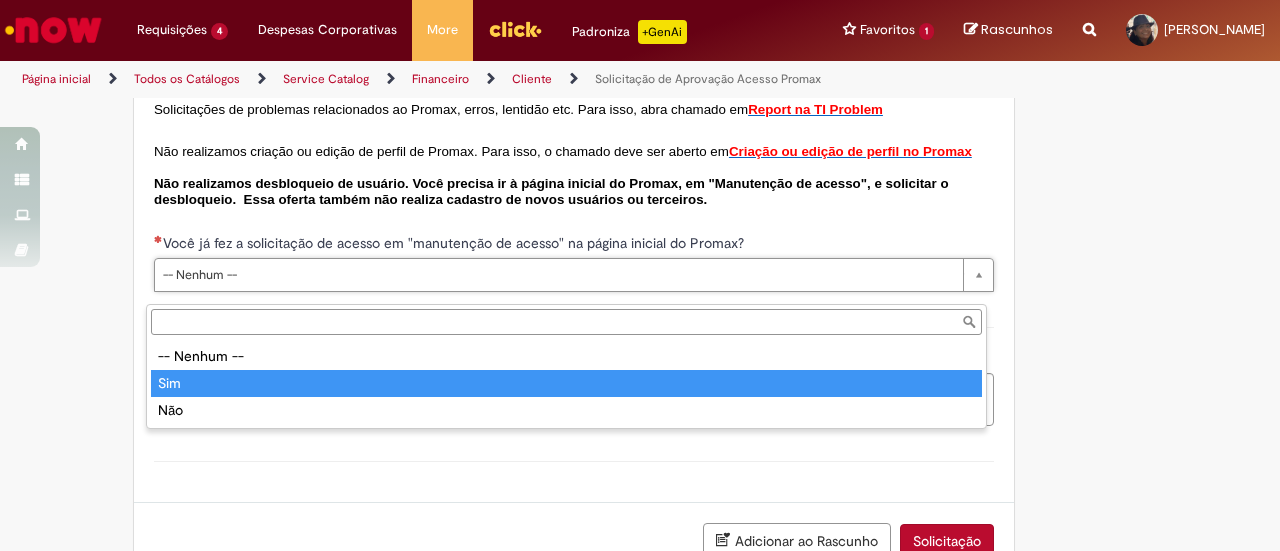 type on "***" 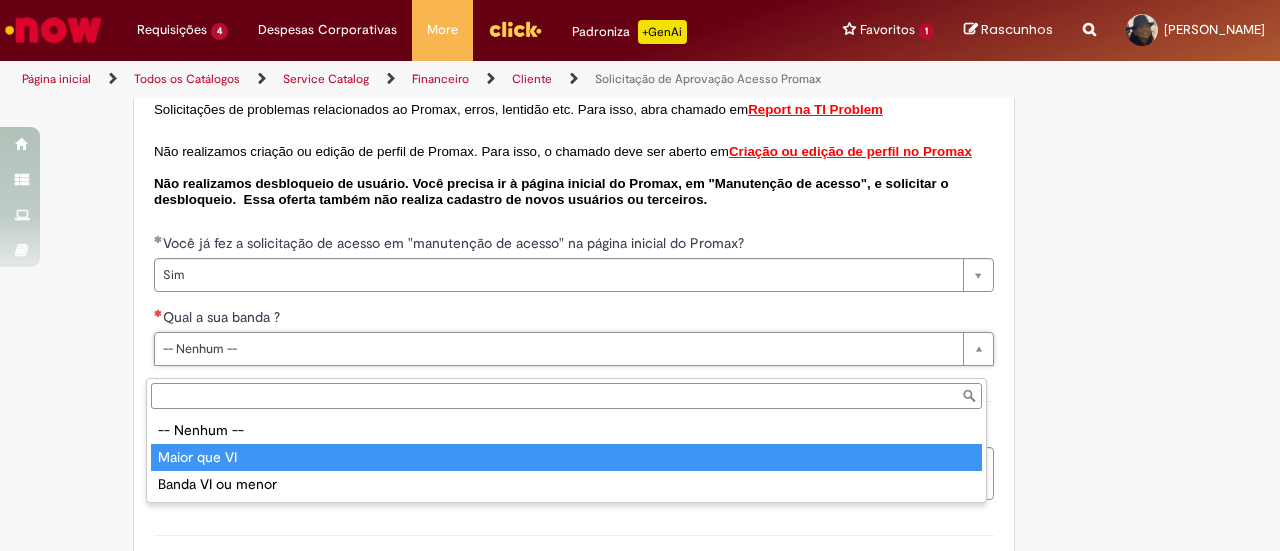 type on "**********" 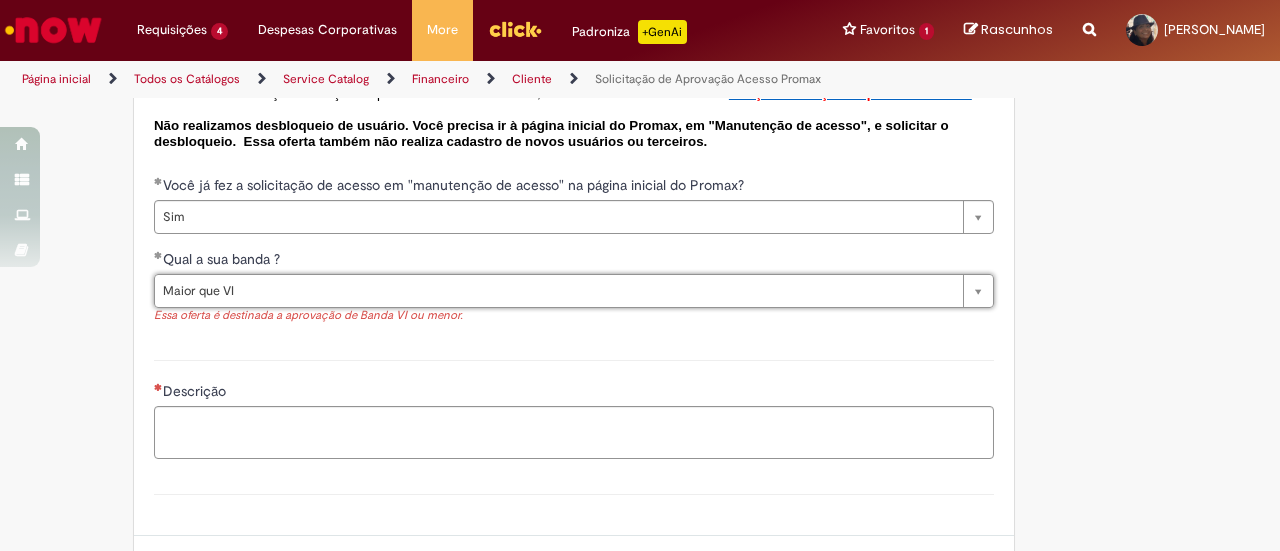scroll, scrollTop: 1200, scrollLeft: 0, axis: vertical 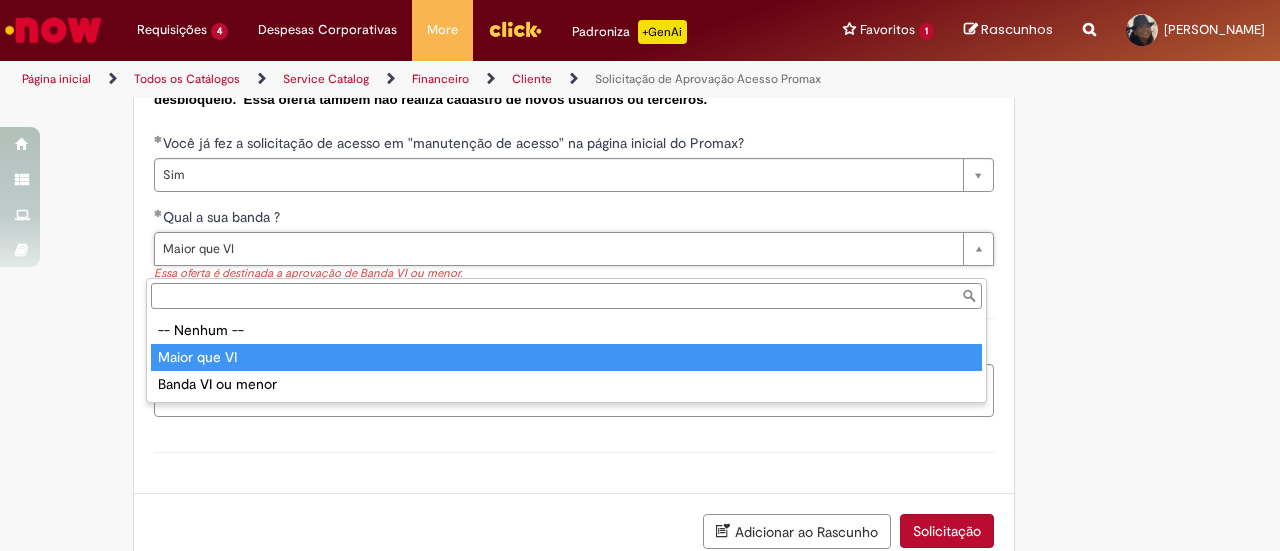 type on "**********" 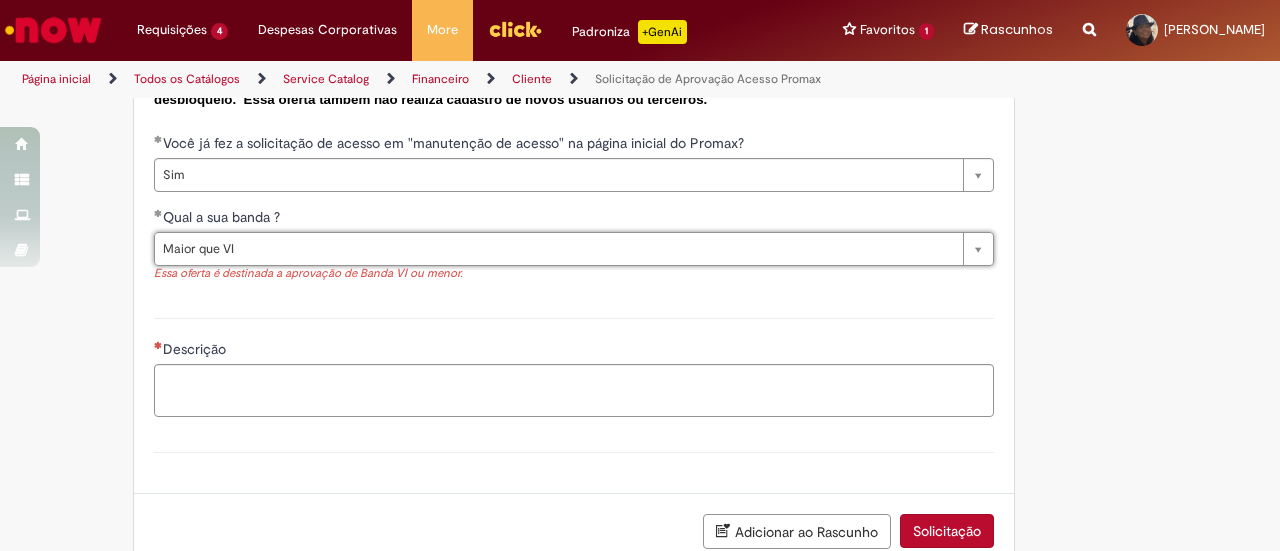 scroll, scrollTop: 0, scrollLeft: 78, axis: horizontal 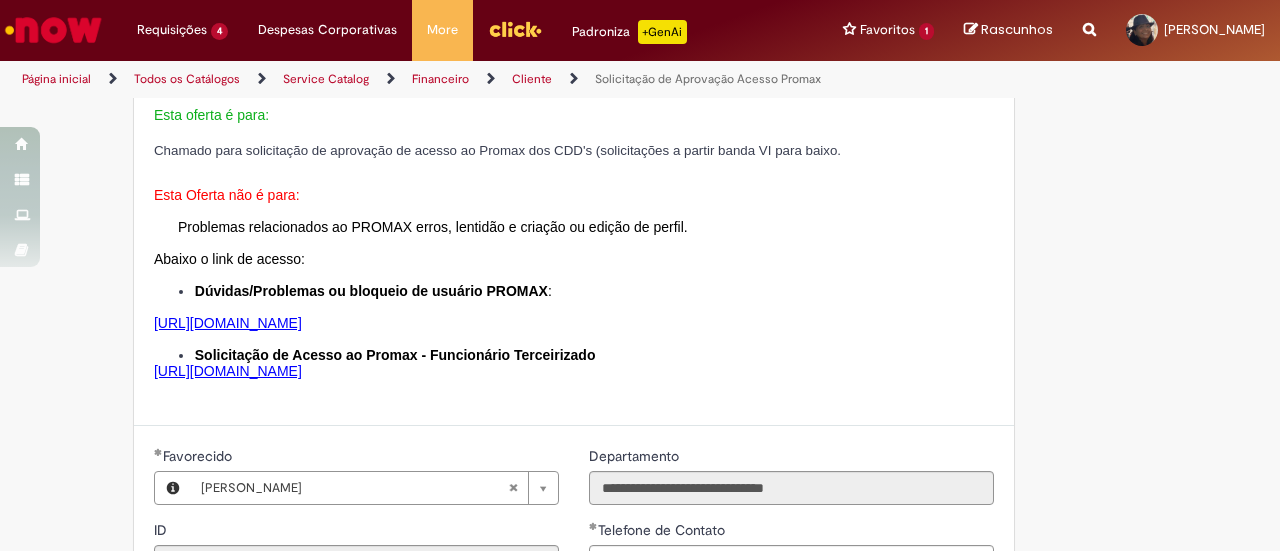 click on "https://ambev.service-now.com/ambevnow?id=kb_article&sys_id=430618061bf04ed0c414da45fa4bcb96" at bounding box center (228, 323) 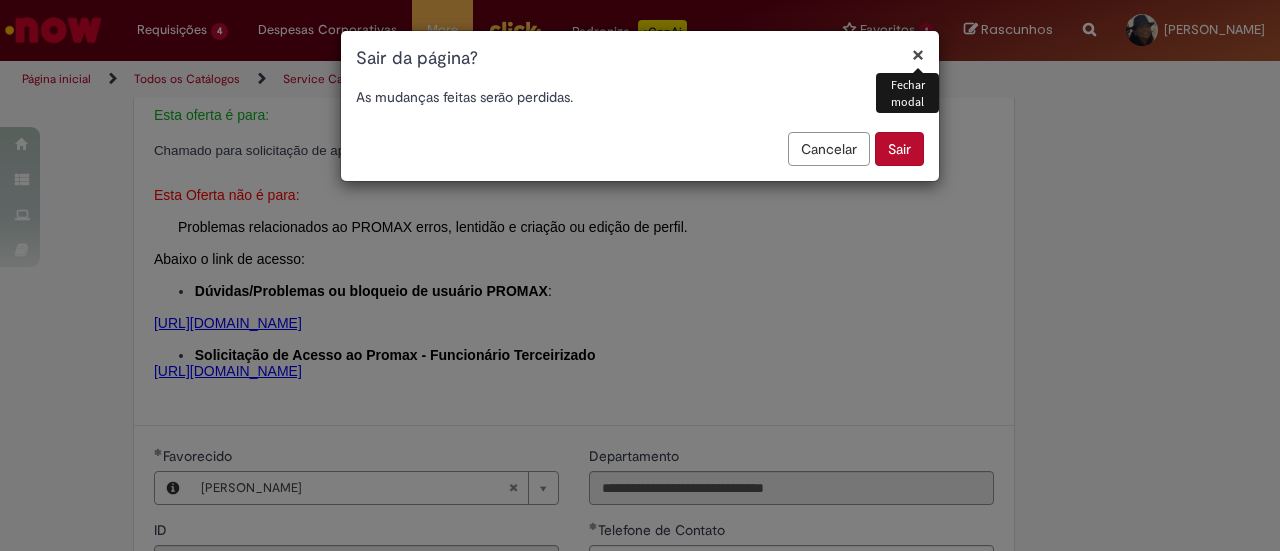 click on "Sair" at bounding box center (899, 149) 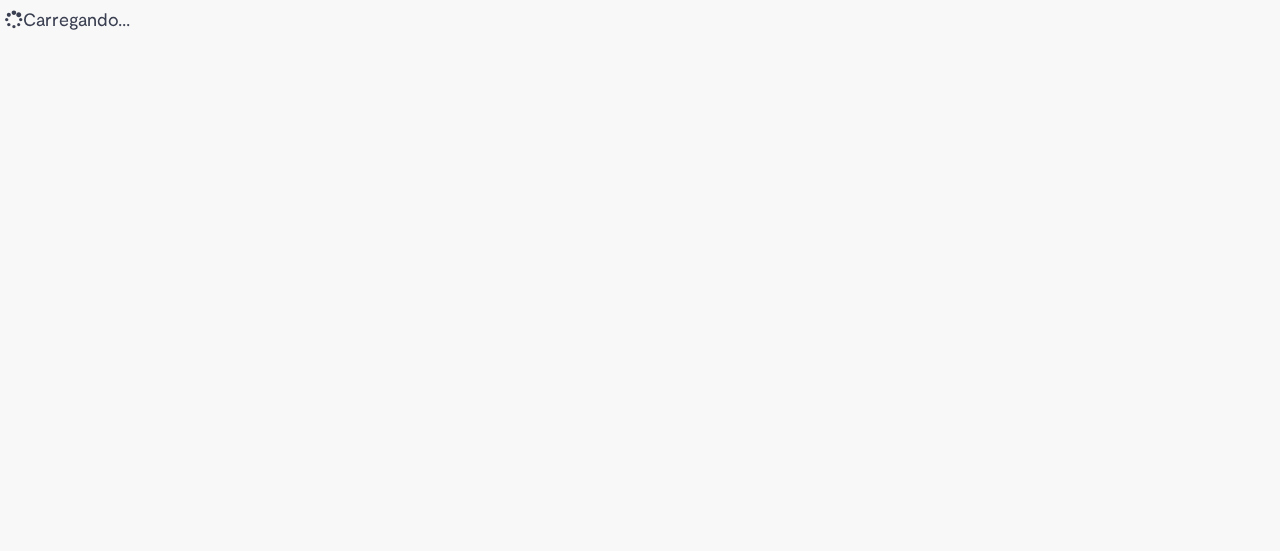 scroll, scrollTop: 0, scrollLeft: 0, axis: both 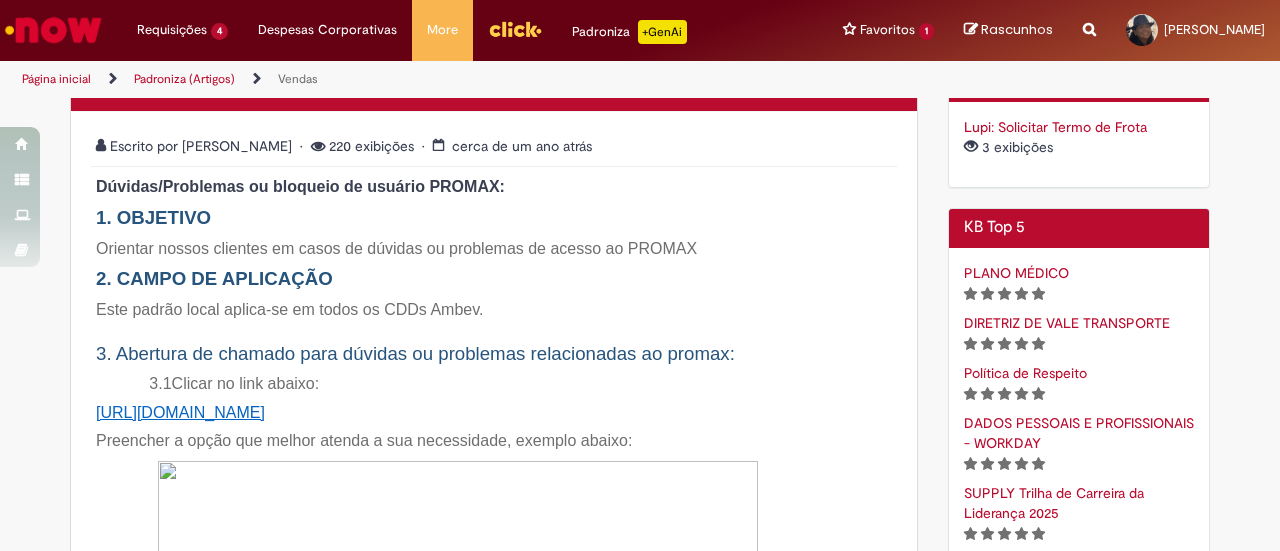 click on "https://abinbevww.service-now.com/abiex?id=sc_cat_item&sys_id=5ad2235adb1cc050f17eb29f29961934" at bounding box center [180, 412] 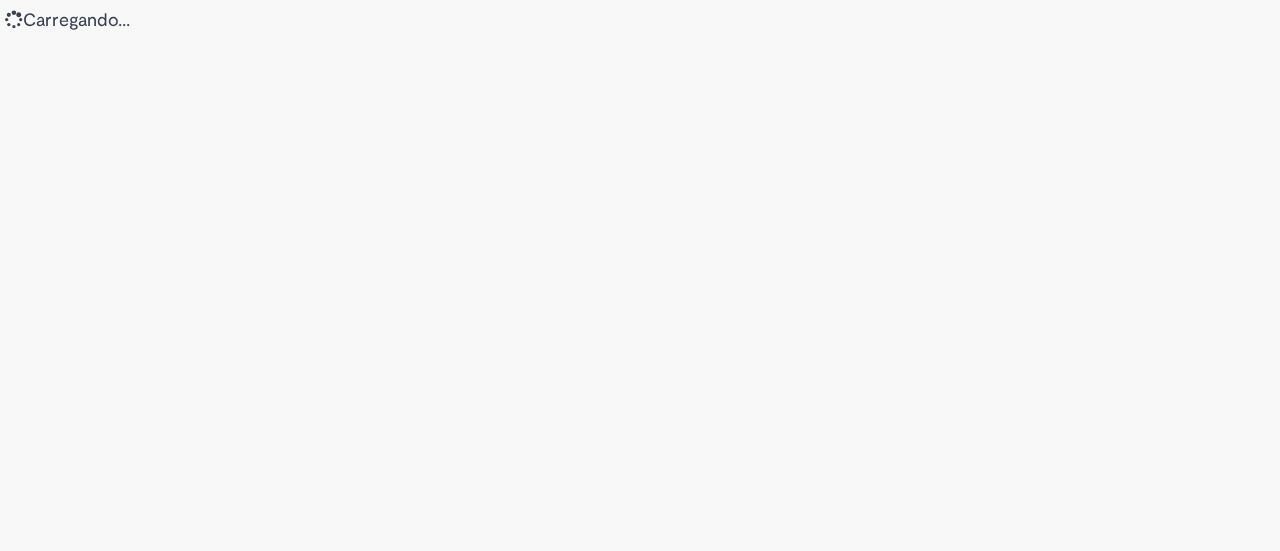 scroll, scrollTop: 0, scrollLeft: 0, axis: both 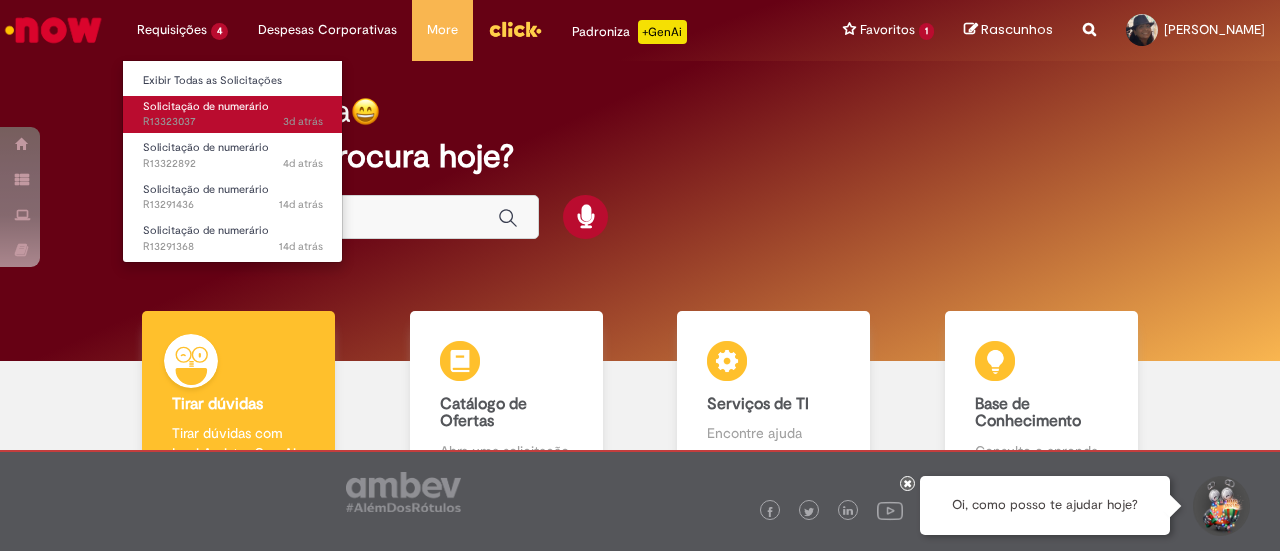click on "3d atrás 3 dias atrás  R13323037" at bounding box center [233, 122] 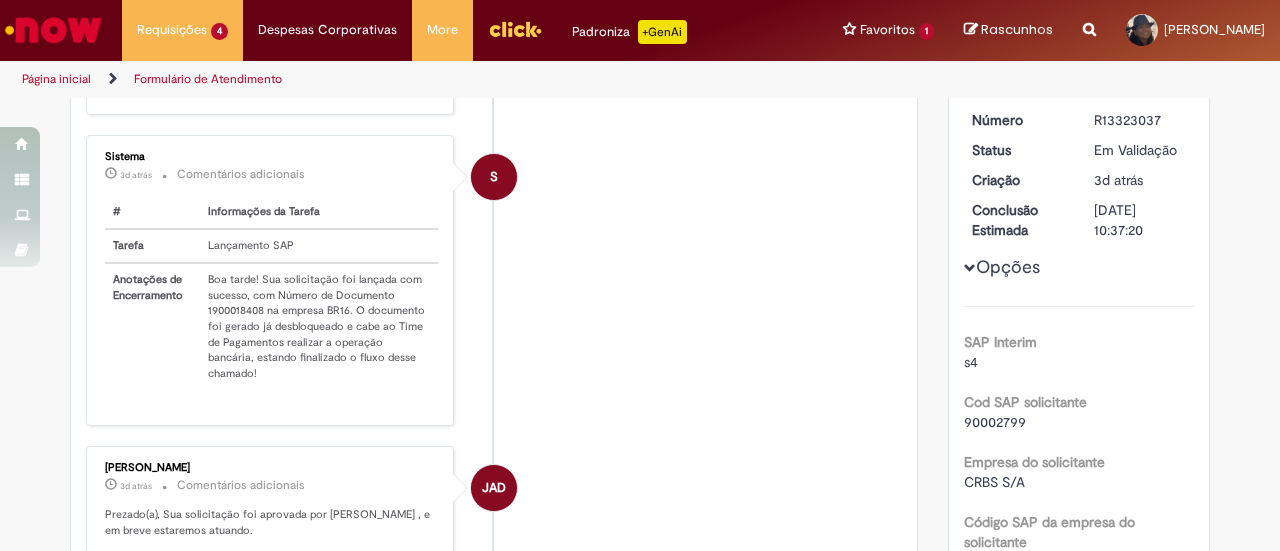 scroll, scrollTop: 314, scrollLeft: 0, axis: vertical 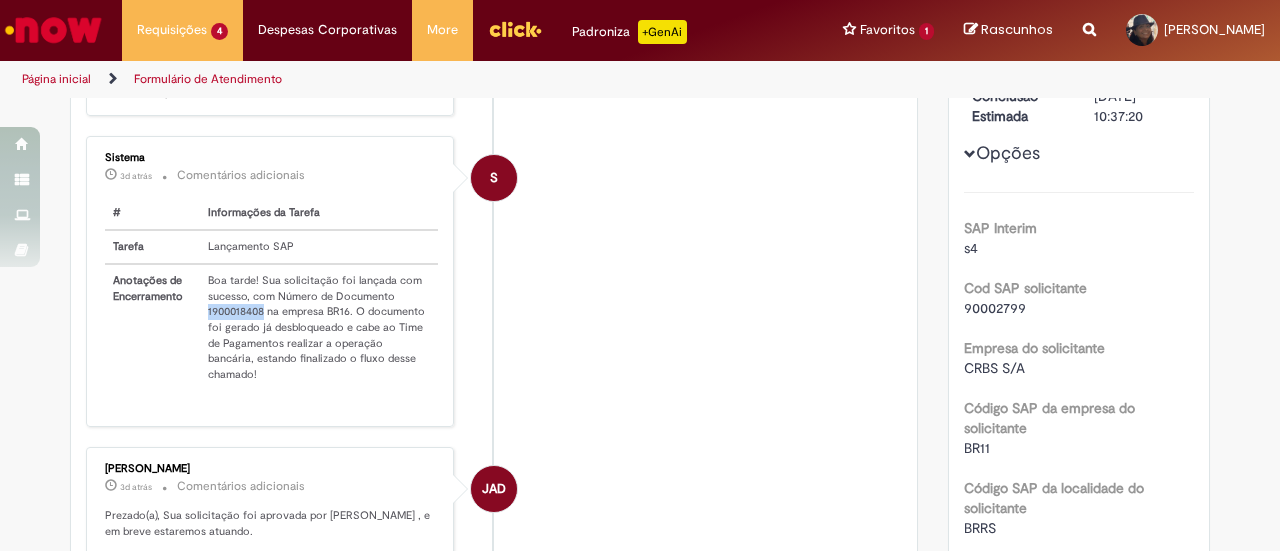 drag, startPoint x: 198, startPoint y: 317, endPoint x: 256, endPoint y: 319, distance: 58.034473 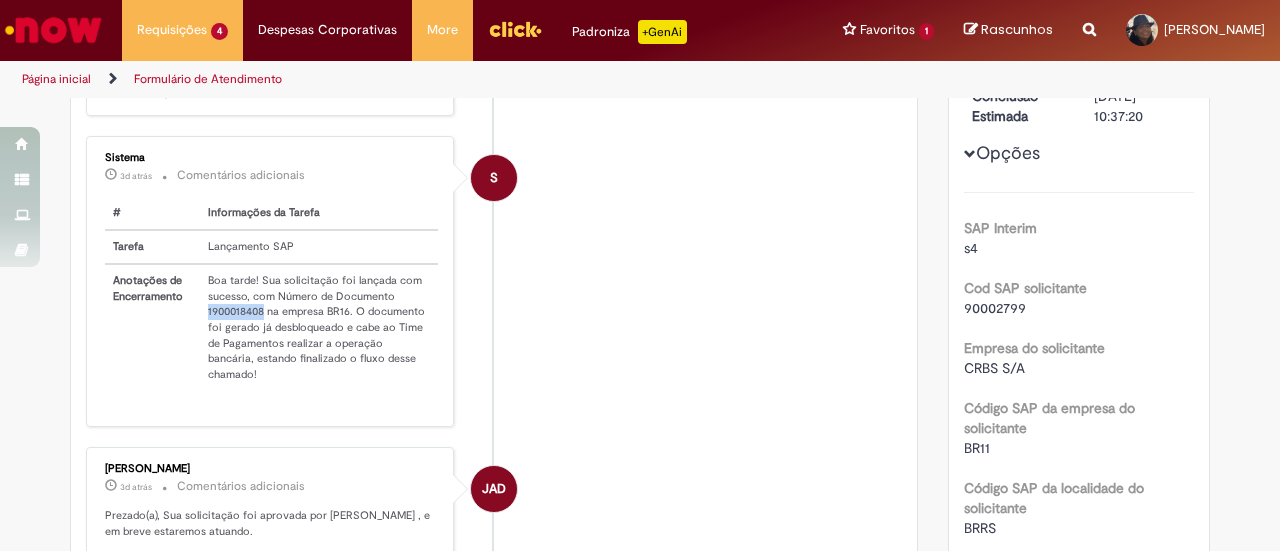 copy on "1900018408" 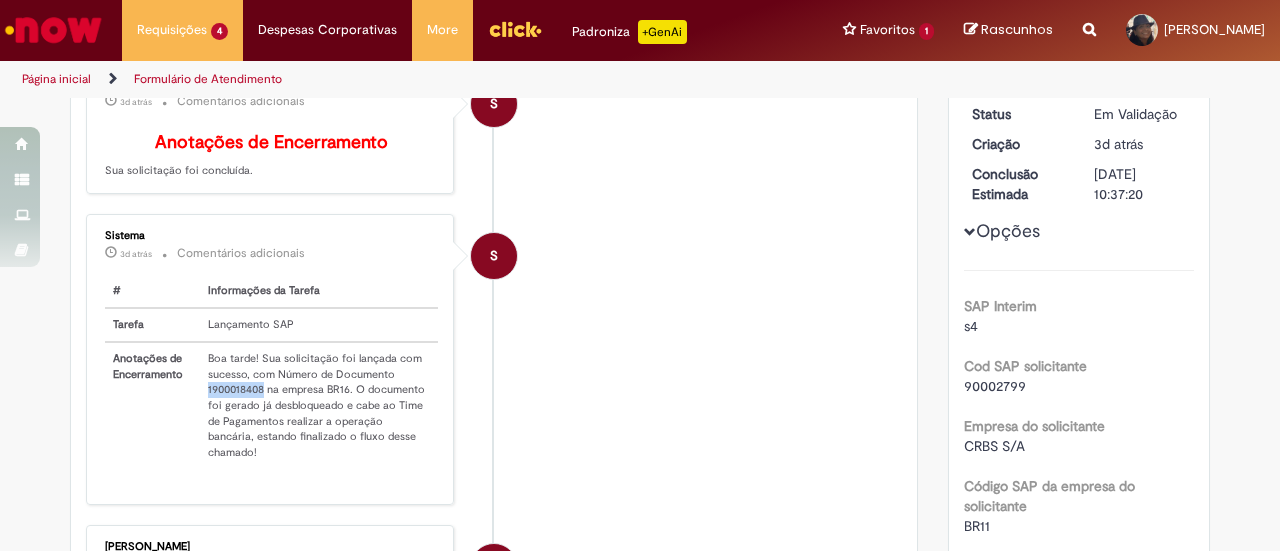 scroll, scrollTop: 114, scrollLeft: 0, axis: vertical 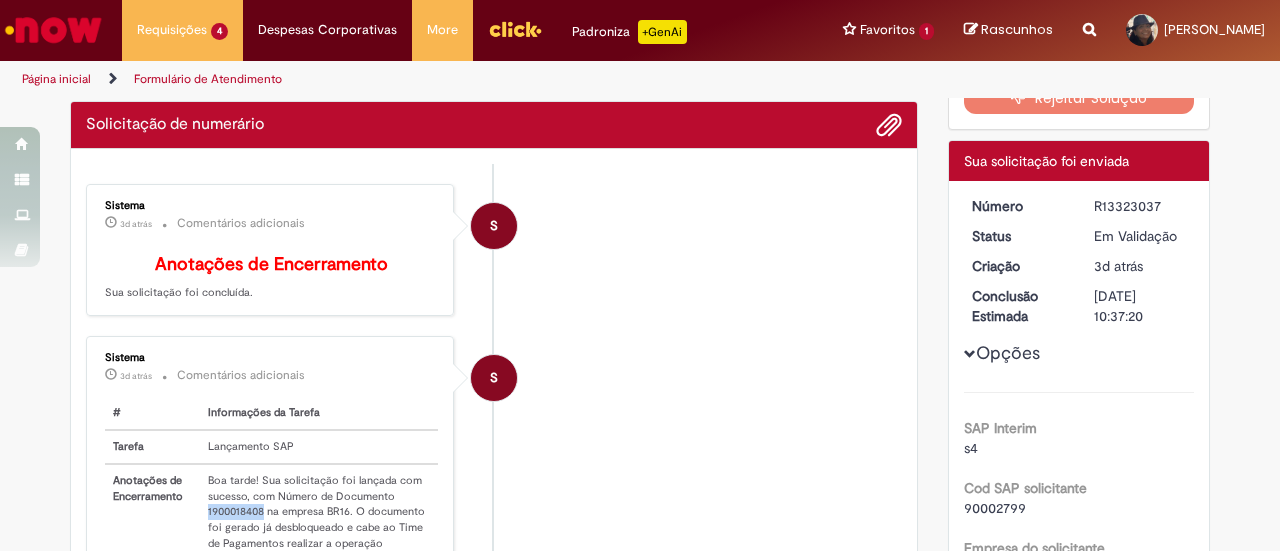 drag, startPoint x: 1089, startPoint y: 201, endPoint x: 1152, endPoint y: 199, distance: 63.03174 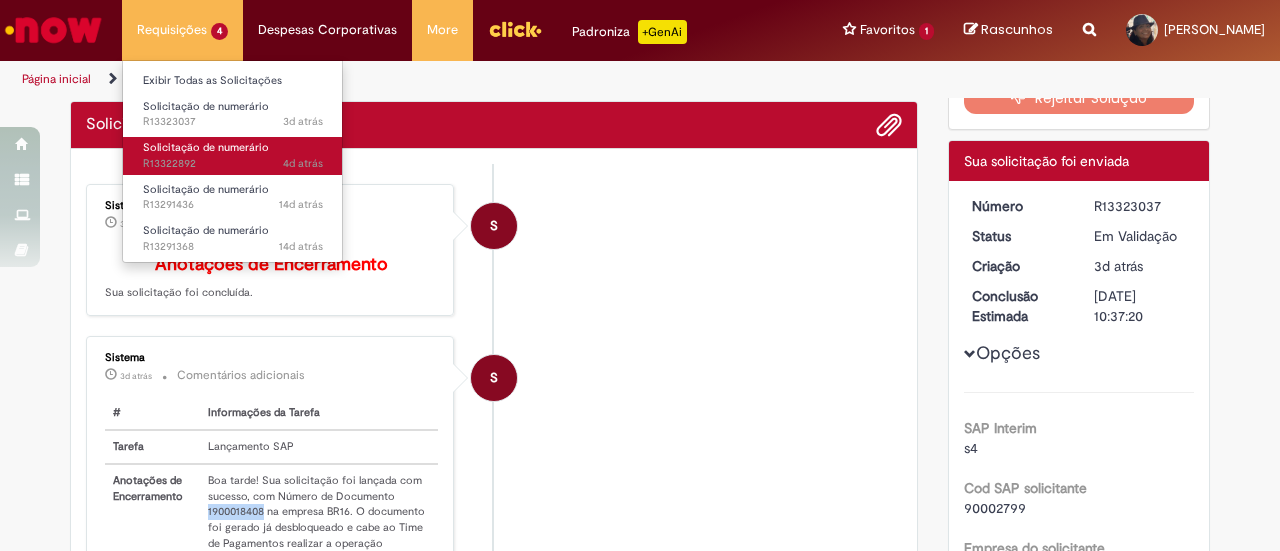 click on "Solicitação de numerário" at bounding box center (206, 147) 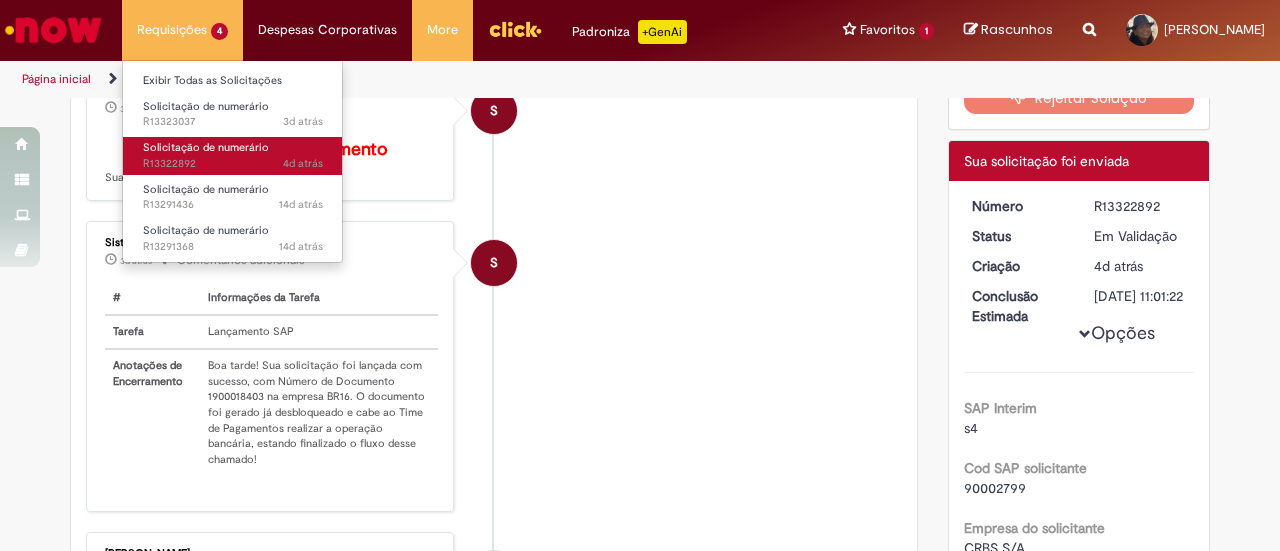 scroll, scrollTop: 0, scrollLeft: 0, axis: both 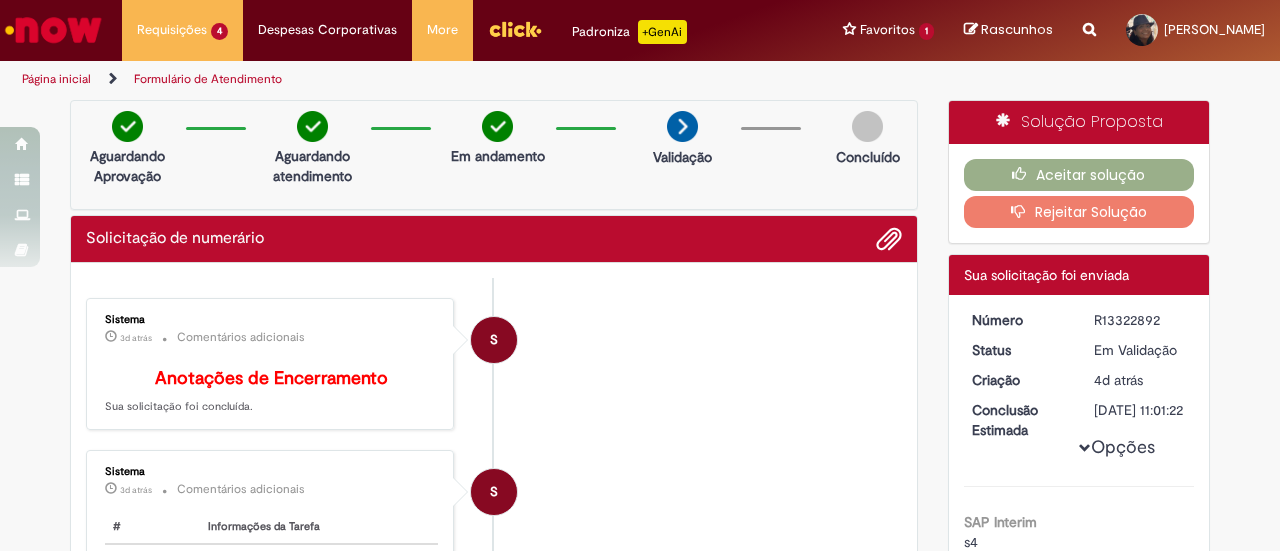 drag, startPoint x: 1090, startPoint y: 311, endPoint x: 1162, endPoint y: 311, distance: 72 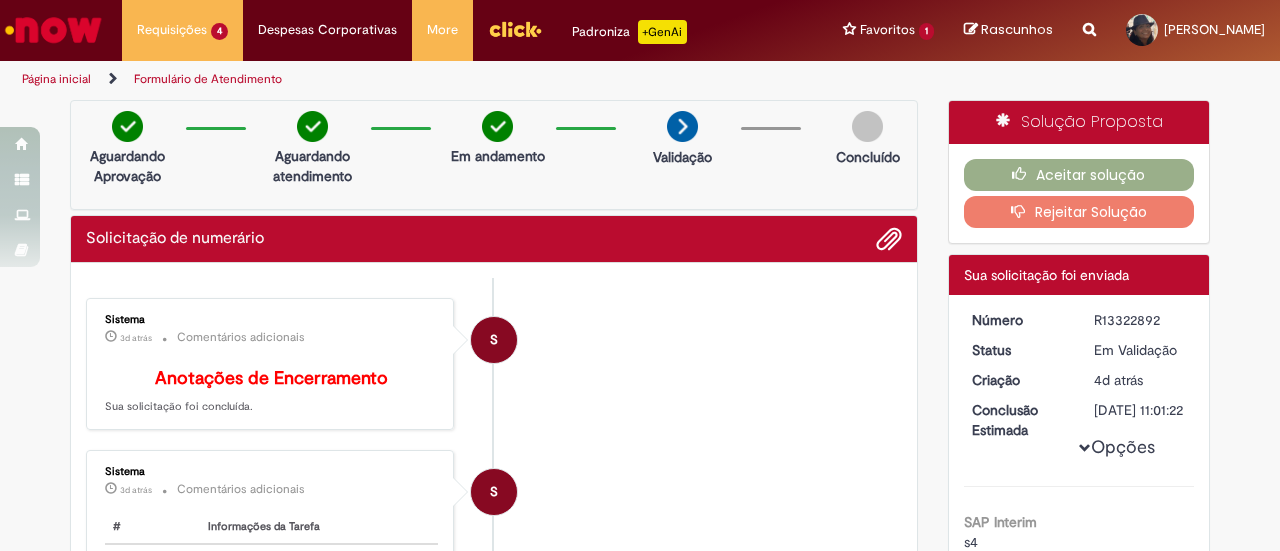 copy on "R13322892" 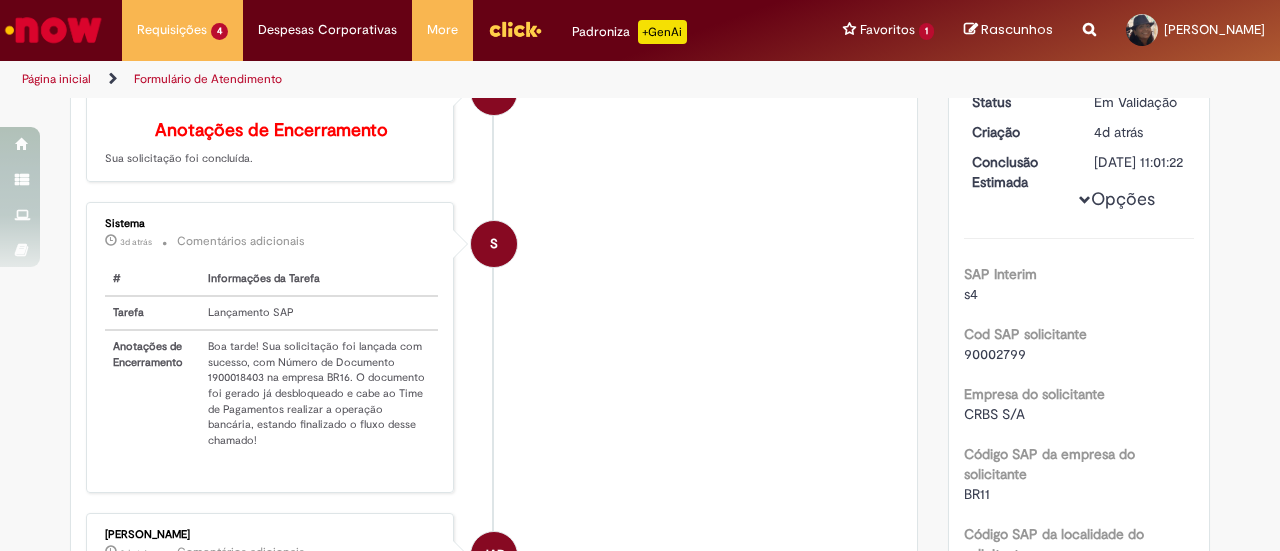 scroll, scrollTop: 300, scrollLeft: 0, axis: vertical 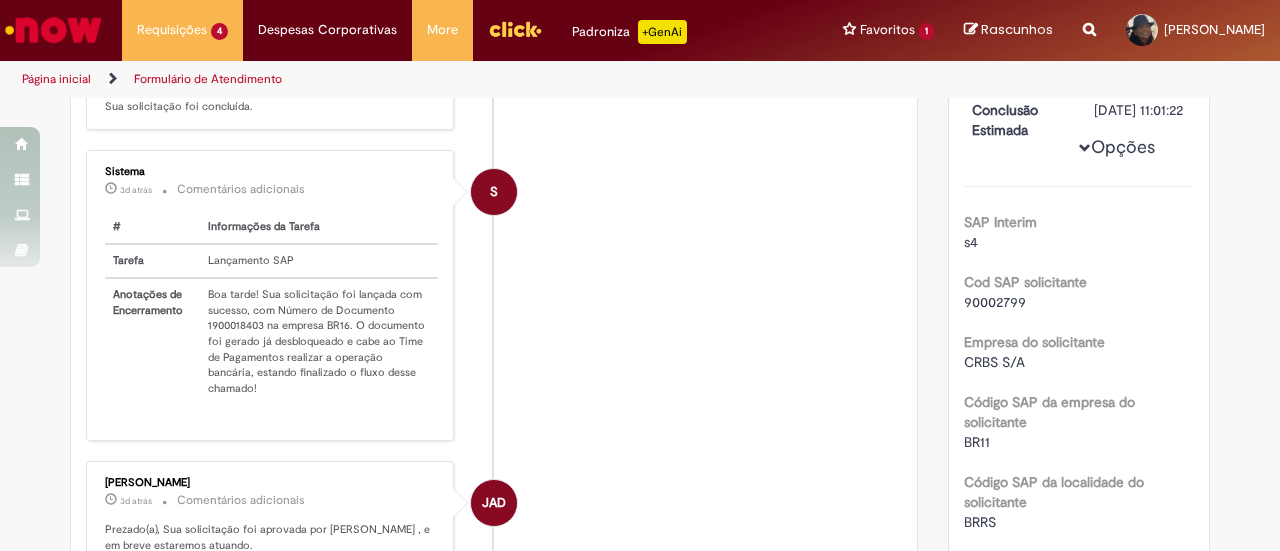 click on "Boa tarde! Sua solicitação foi lançada com sucesso, com Número de Documento 1900018403 na empresa BR16. O documento foi gerado já desbloqueado e cabe ao Time de Pagamentos realizar a operação bancária, estando finalizado o fluxo desse chamado!" at bounding box center (319, 341) 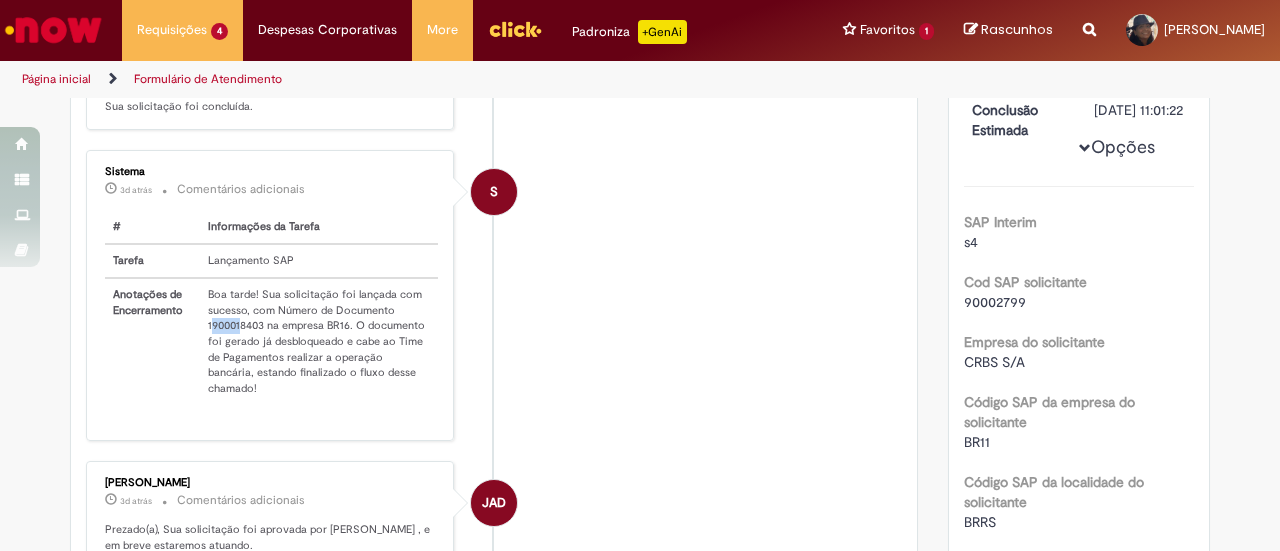 drag, startPoint x: 201, startPoint y: 333, endPoint x: 233, endPoint y: 331, distance: 32.06244 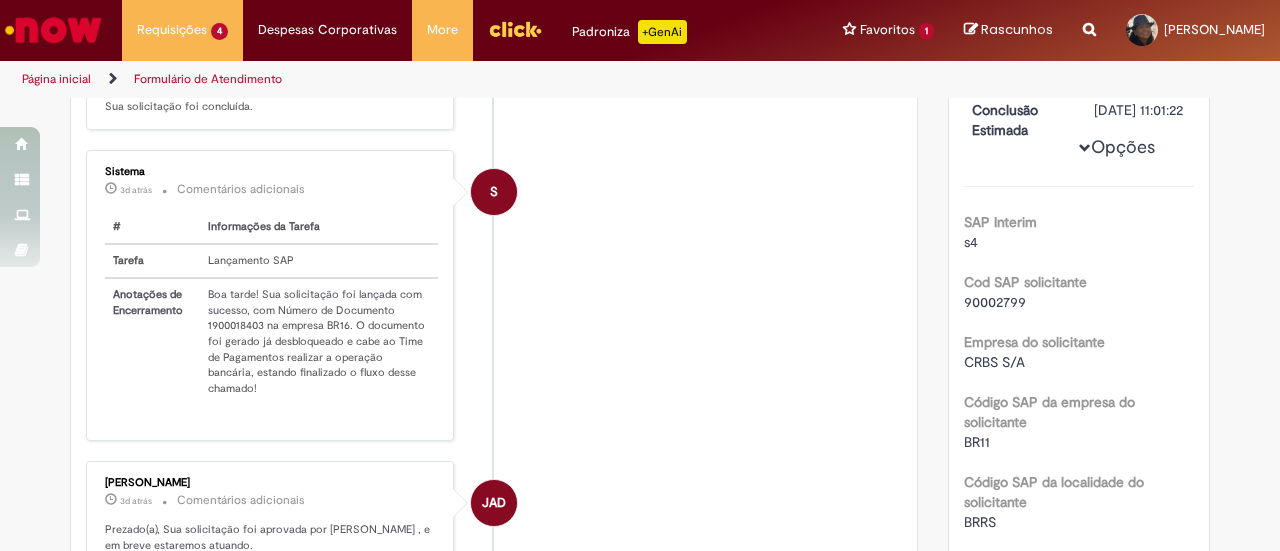 click on "Boa tarde! Sua solicitação foi lançada com sucesso, com Número de Documento 1900018403 na empresa BR16. O documento foi gerado já desbloqueado e cabe ao Time de Pagamentos realizar a operação bancária, estando finalizado o fluxo desse chamado!" at bounding box center (319, 341) 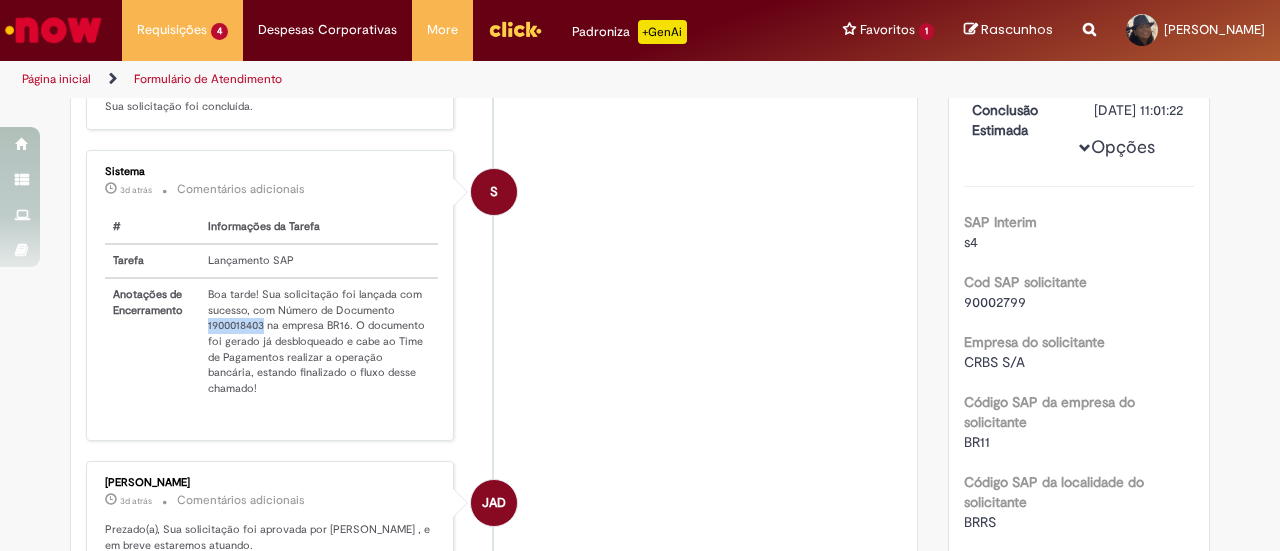 drag, startPoint x: 198, startPoint y: 333, endPoint x: 255, endPoint y: 333, distance: 57 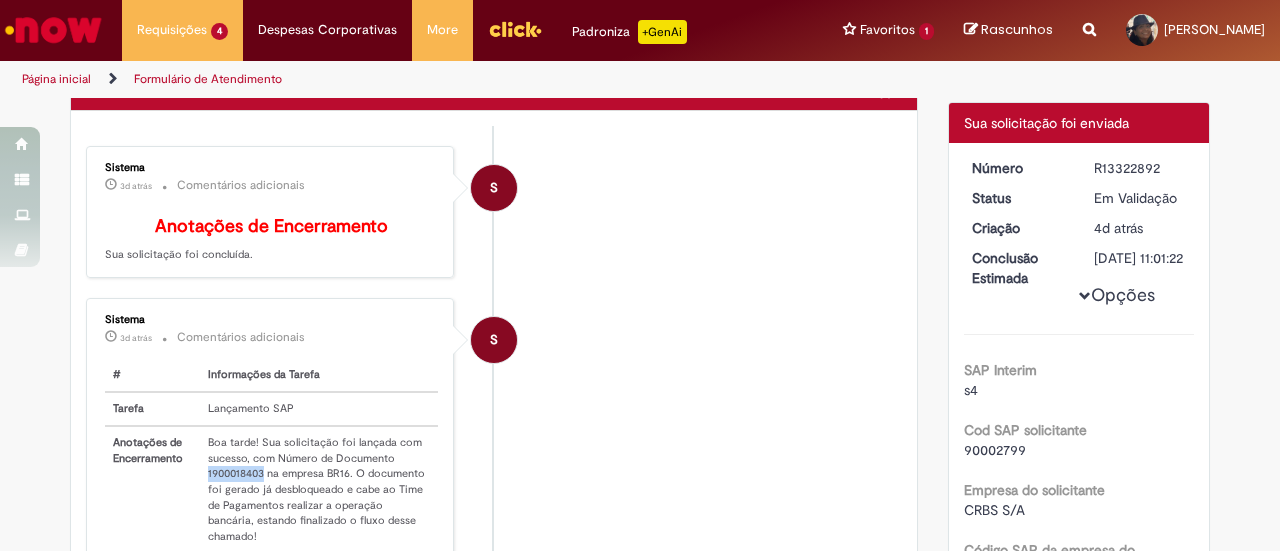 scroll, scrollTop: 0, scrollLeft: 0, axis: both 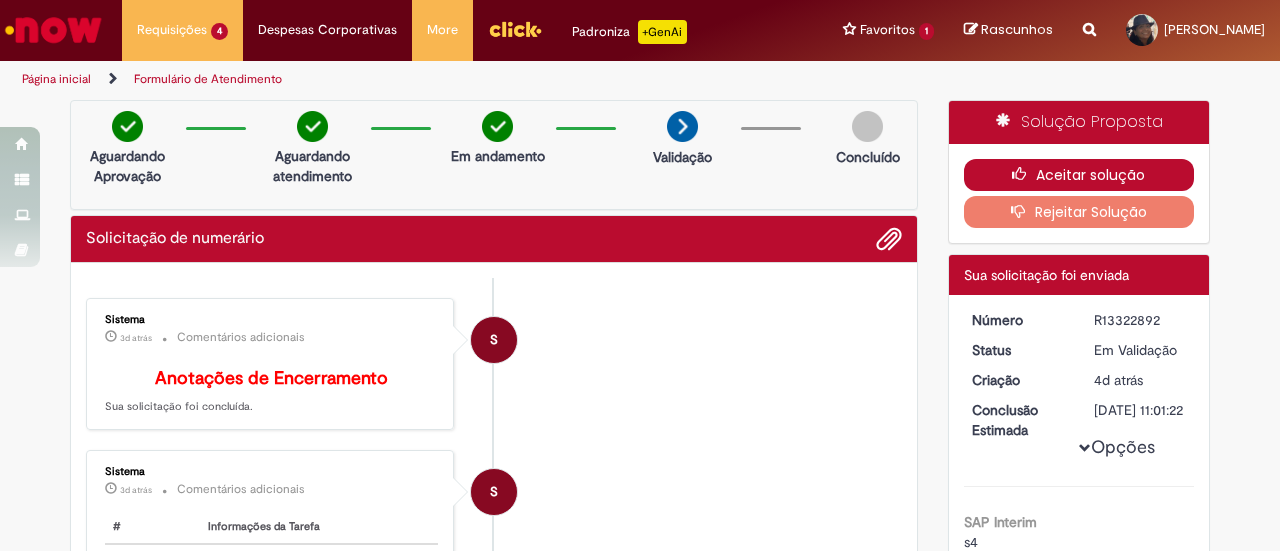 click on "Aceitar solução" at bounding box center [1079, 175] 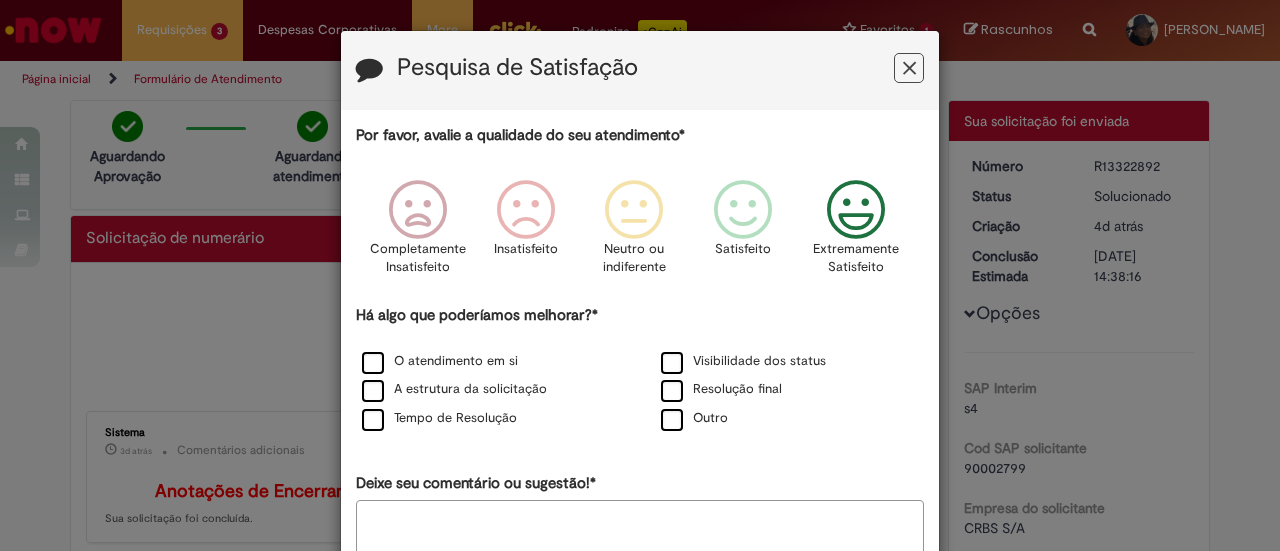 click at bounding box center [856, 210] 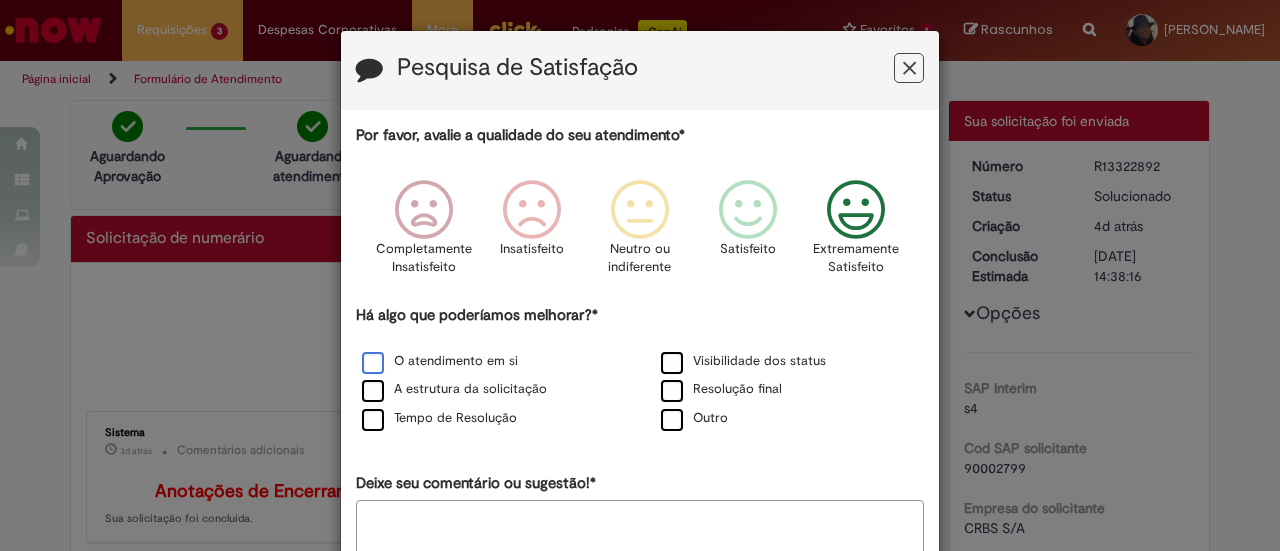 click on "O atendimento em si" at bounding box center [440, 361] 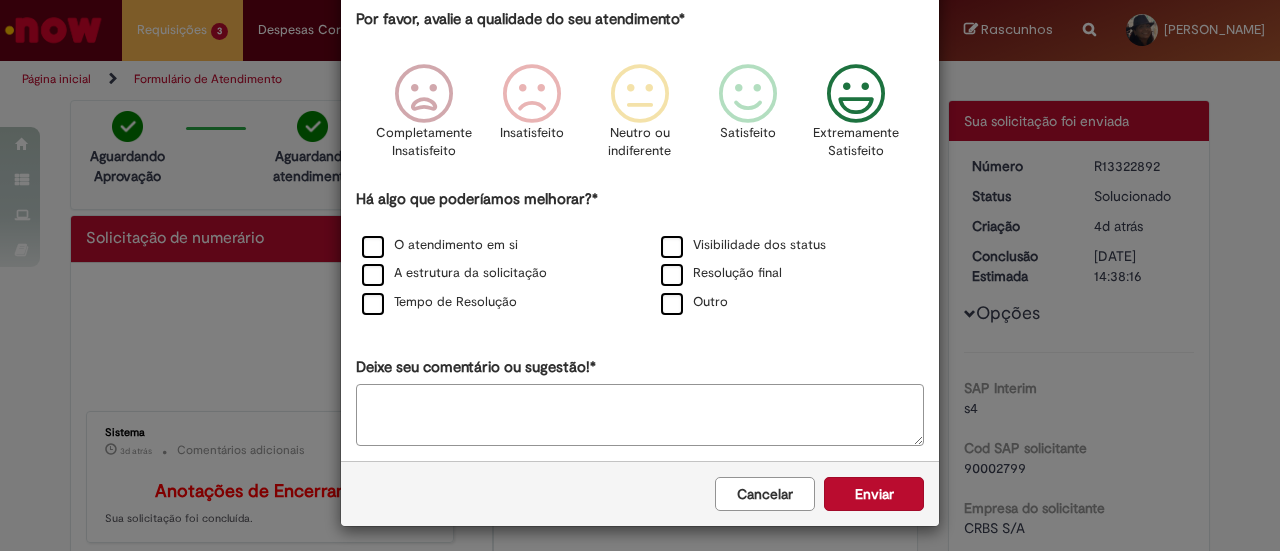 scroll, scrollTop: 119, scrollLeft: 0, axis: vertical 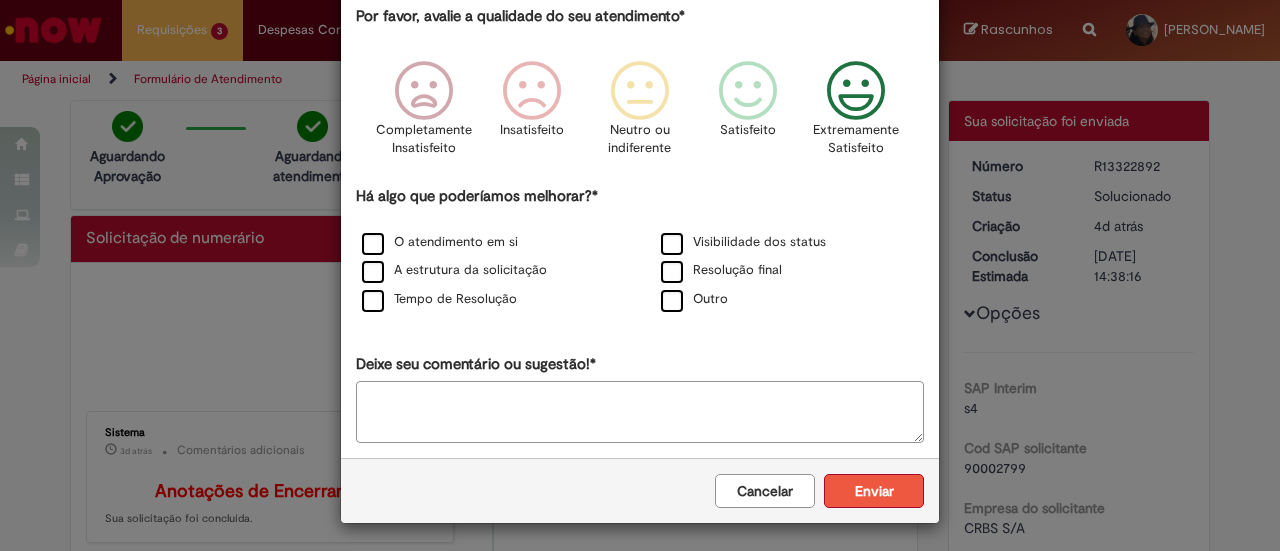 click on "Enviar" at bounding box center (874, 491) 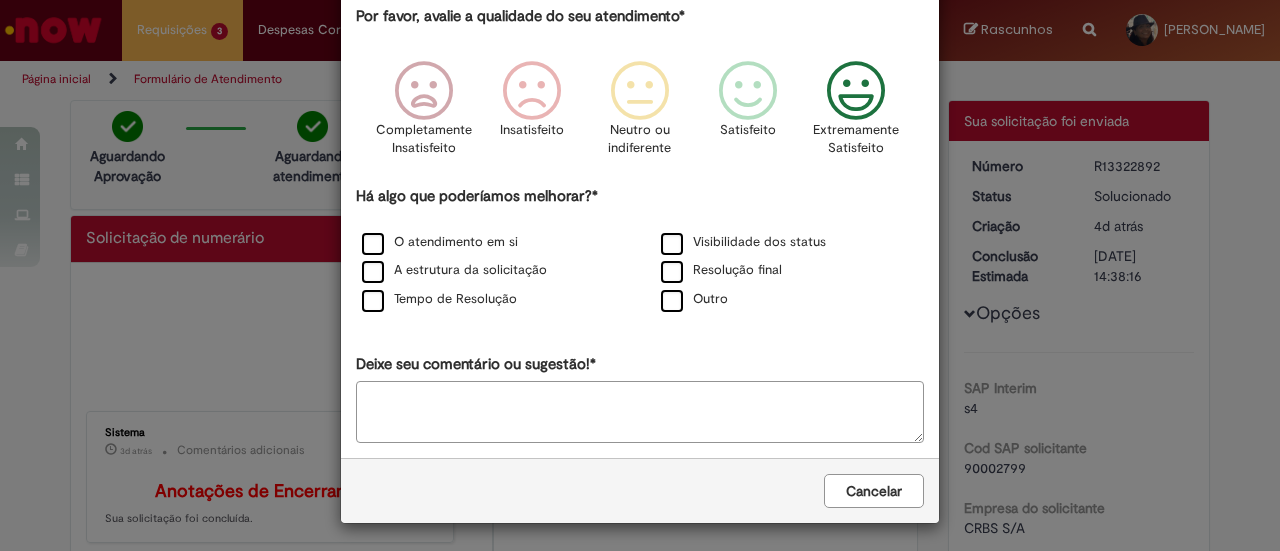 scroll, scrollTop: 0, scrollLeft: 0, axis: both 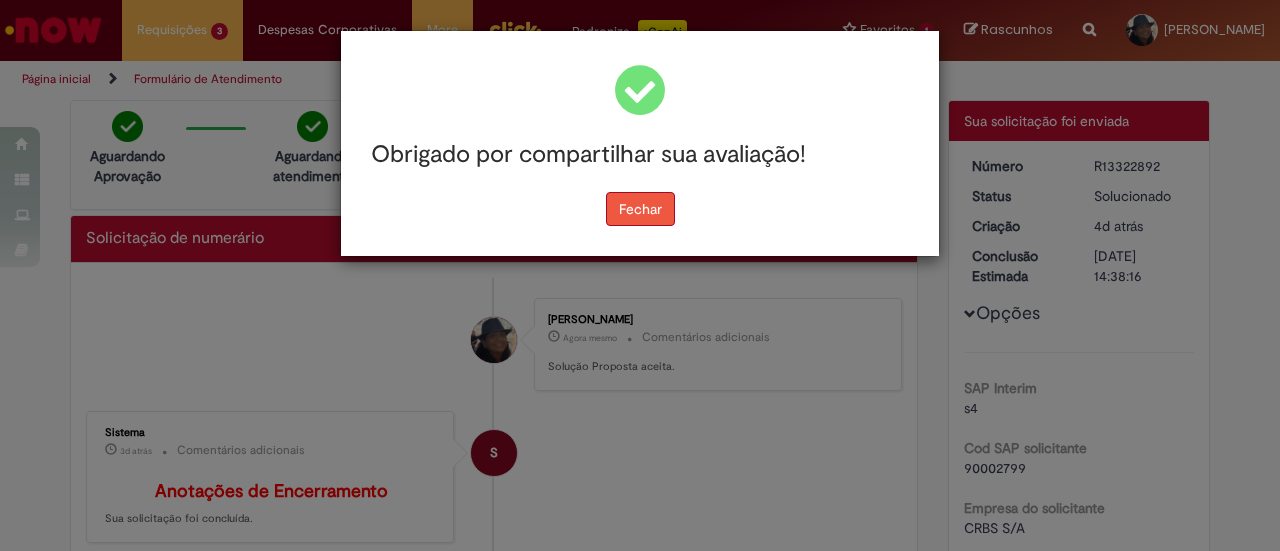 click on "Fechar" at bounding box center [640, 209] 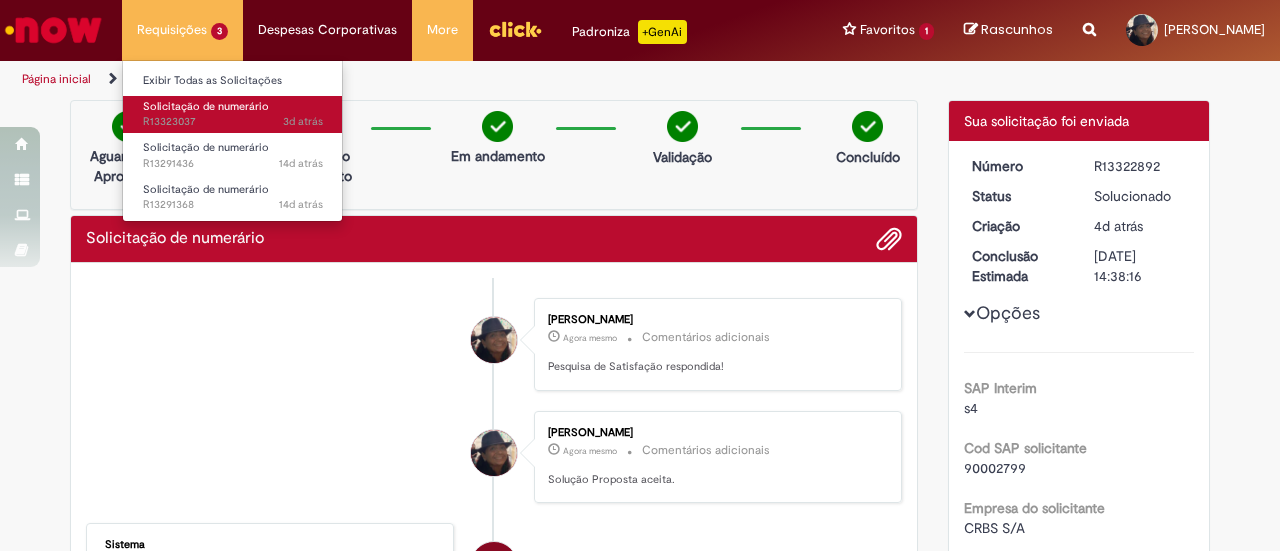 click on "Solicitação de numerário" at bounding box center (206, 106) 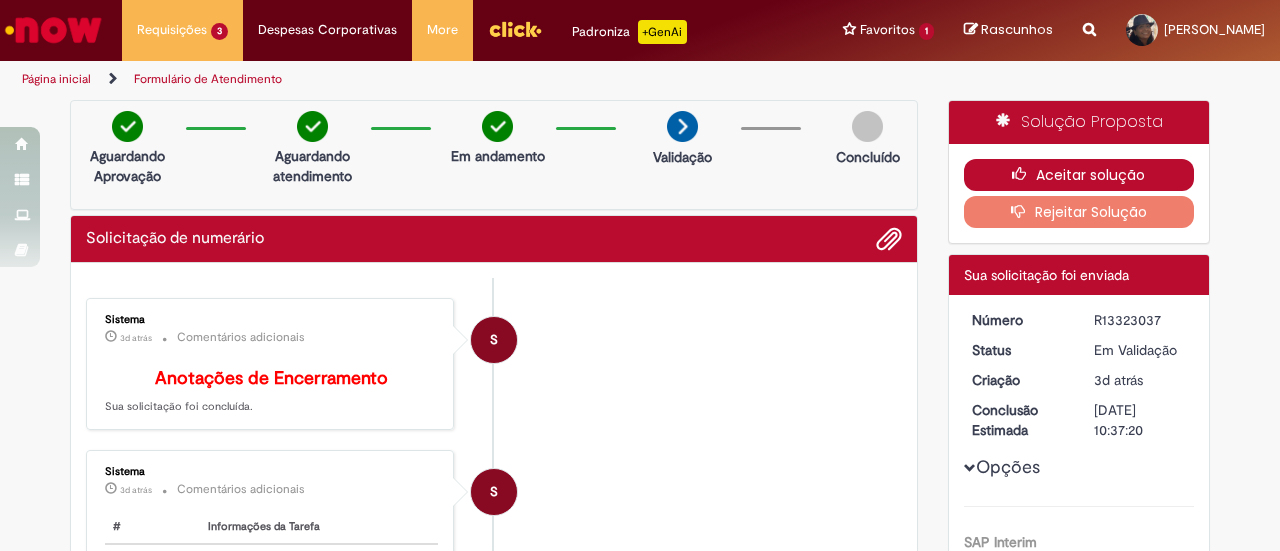 click on "Aceitar solução" at bounding box center (1079, 175) 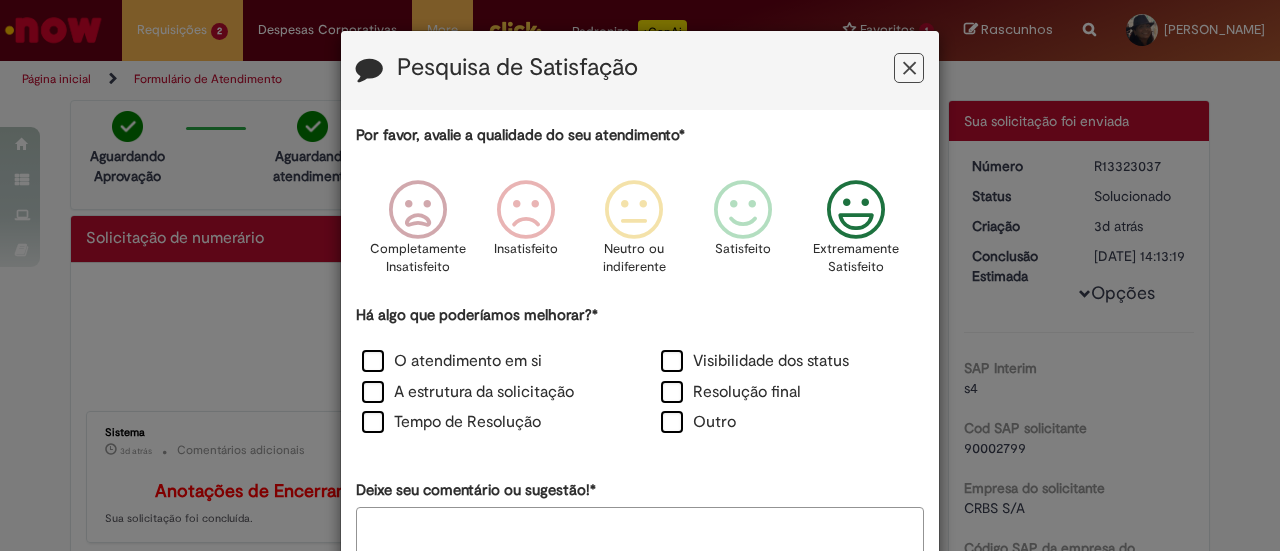 click at bounding box center (856, 210) 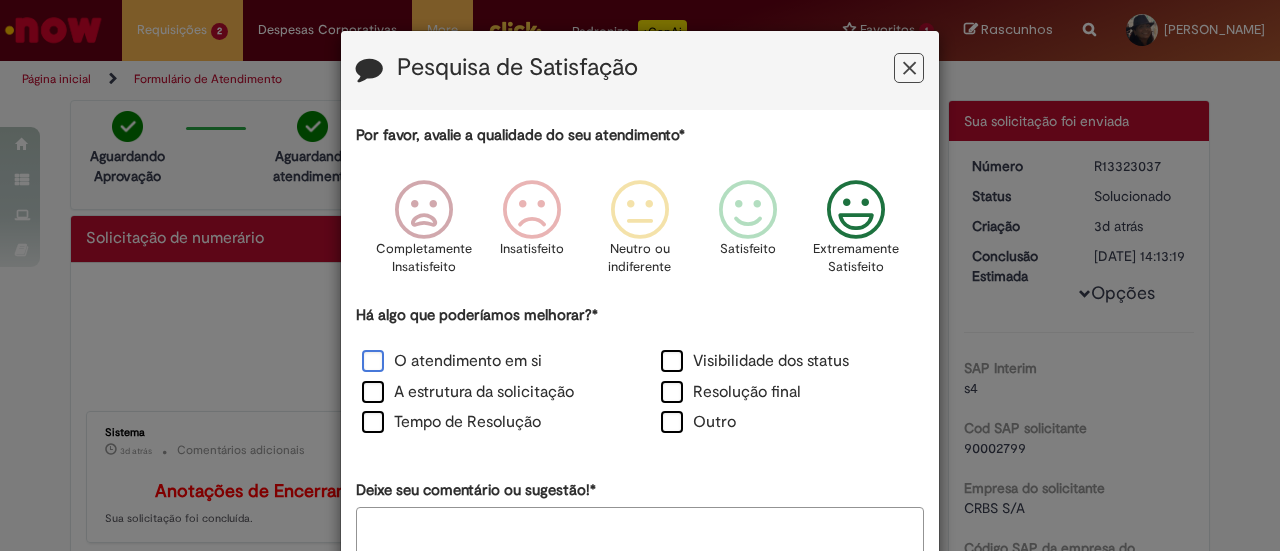 click on "O atendimento em si" at bounding box center [452, 361] 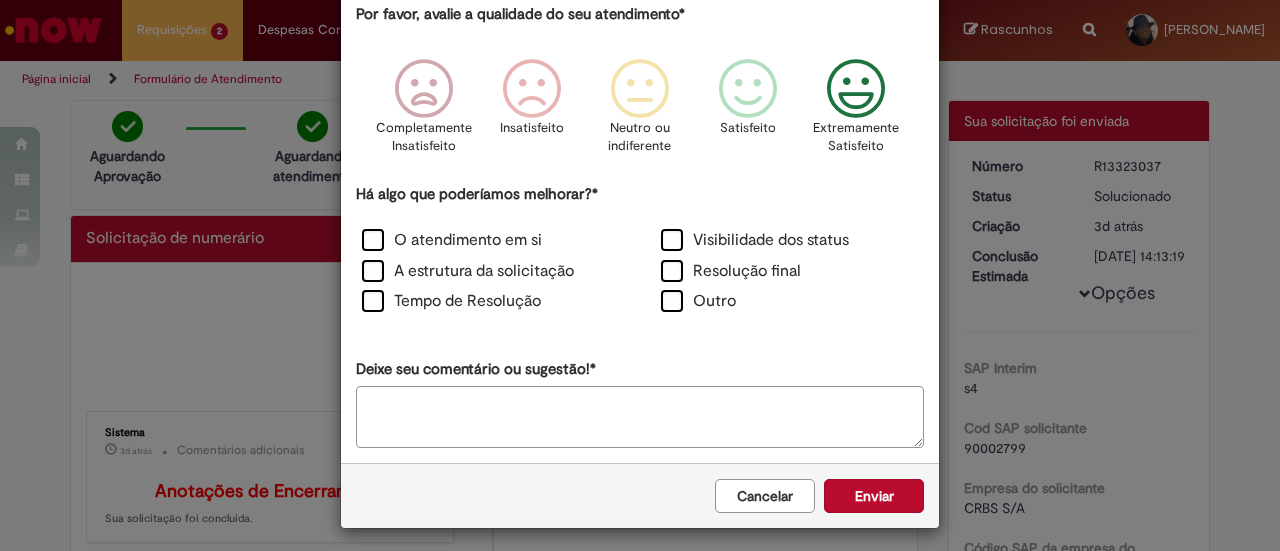 scroll, scrollTop: 126, scrollLeft: 0, axis: vertical 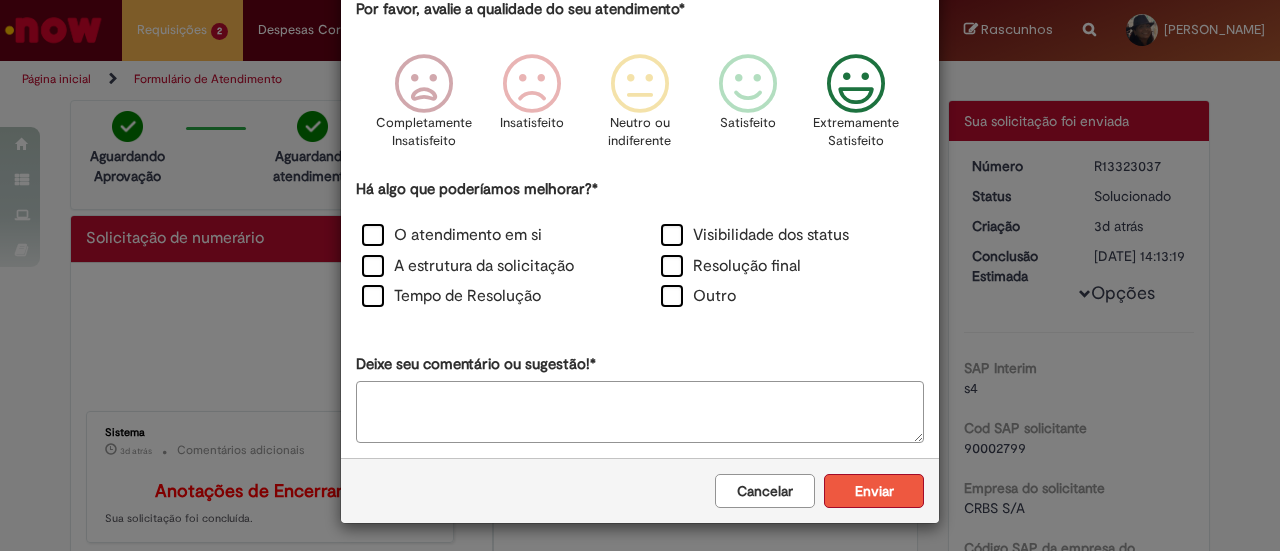 click on "Enviar" at bounding box center (874, 491) 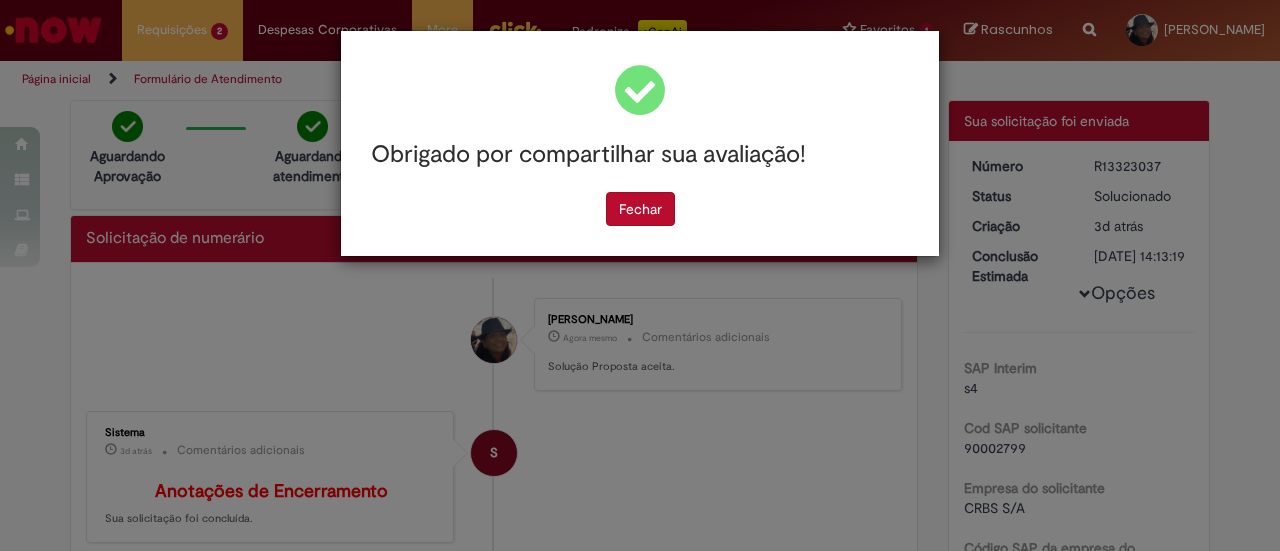 scroll, scrollTop: 0, scrollLeft: 0, axis: both 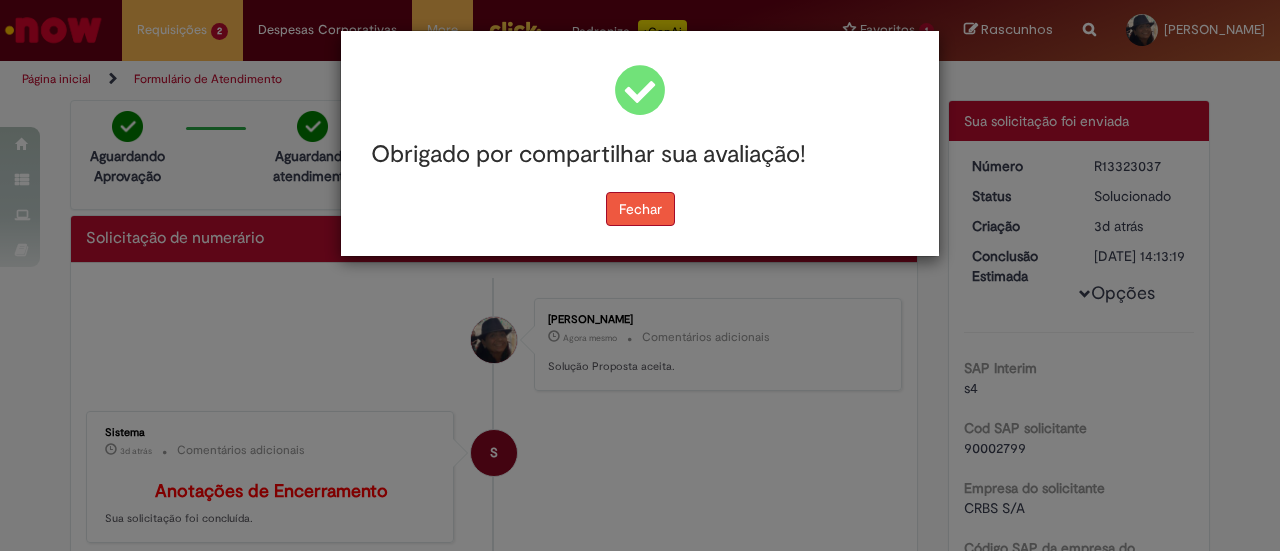 click on "Fechar" at bounding box center [640, 209] 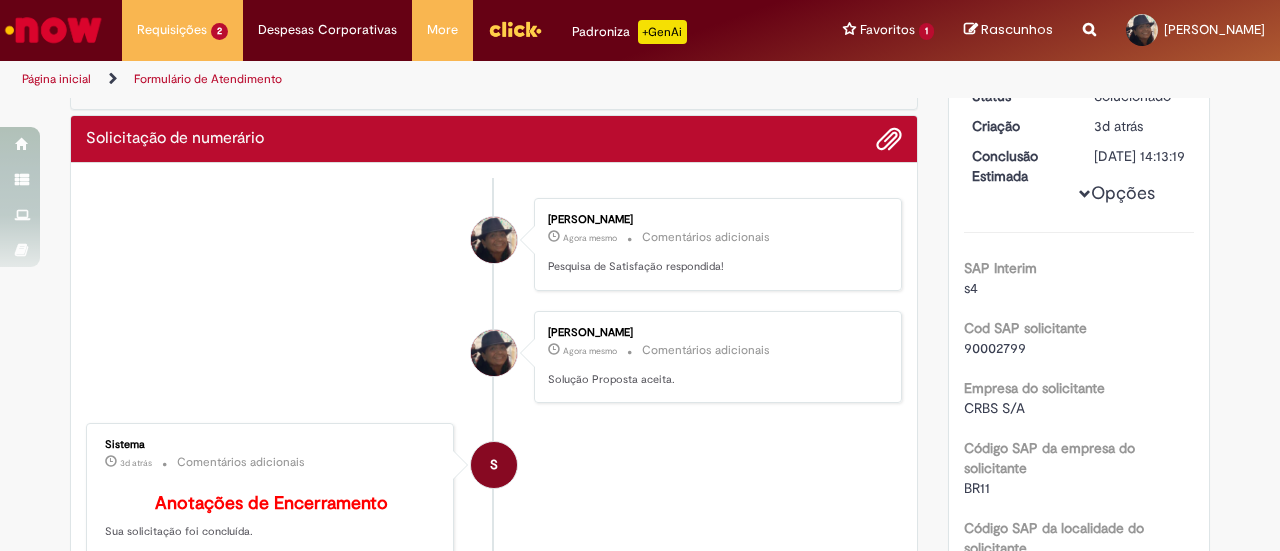 scroll, scrollTop: 0, scrollLeft: 0, axis: both 